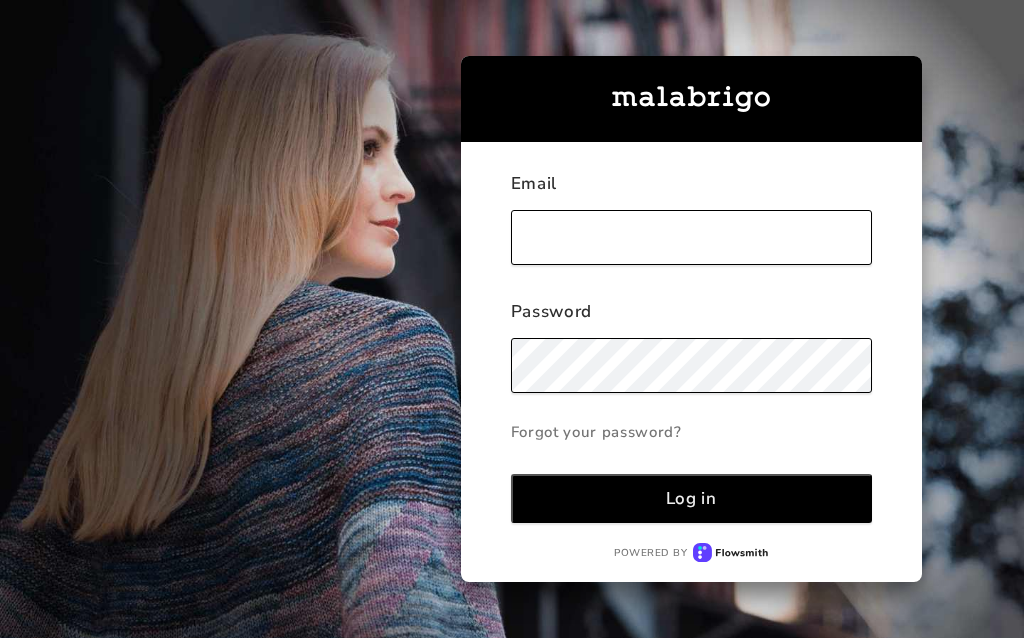 scroll, scrollTop: 0, scrollLeft: 0, axis: both 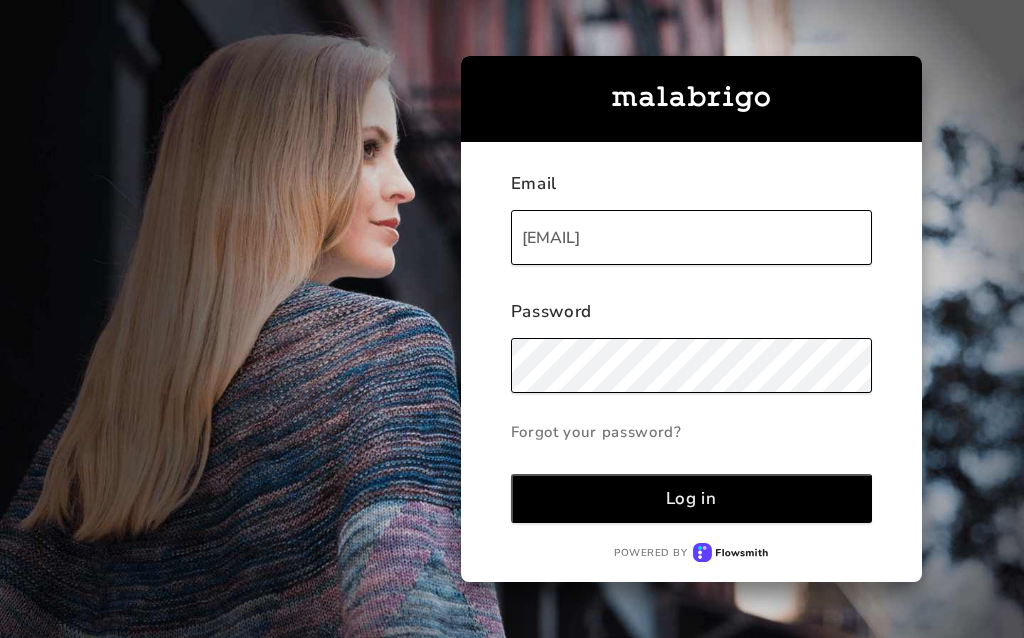 type on "[EMAIL]" 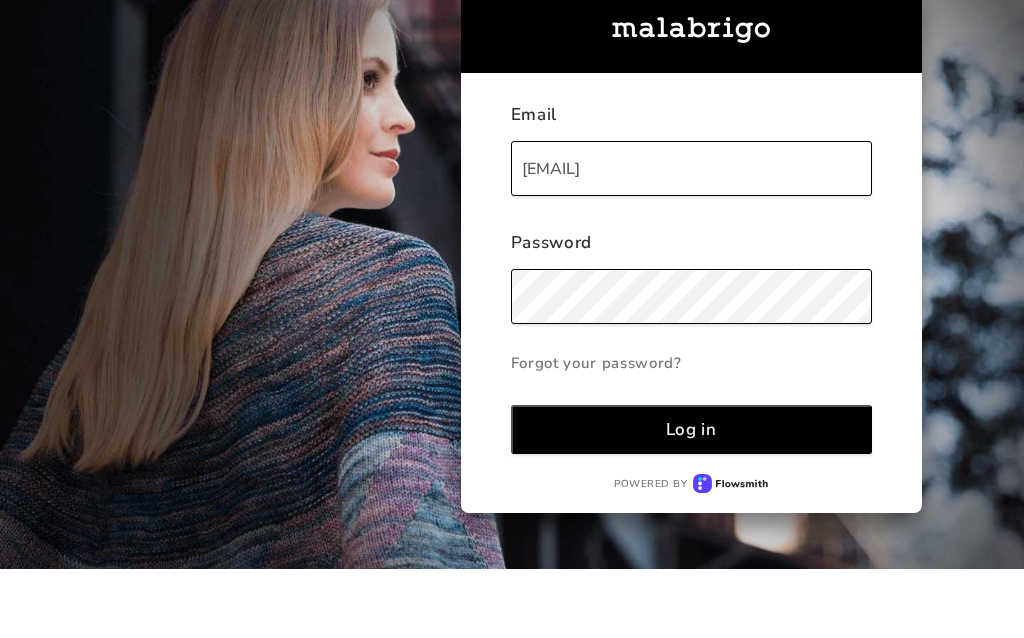 scroll, scrollTop: 43, scrollLeft: 0, axis: vertical 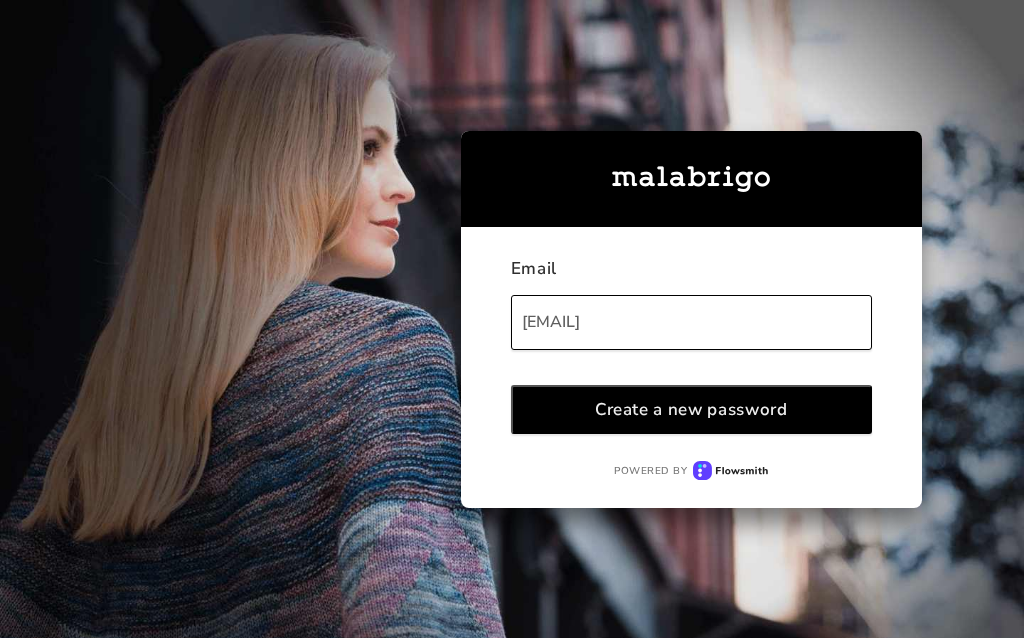 click on "Create a new password" at bounding box center (691, 409) 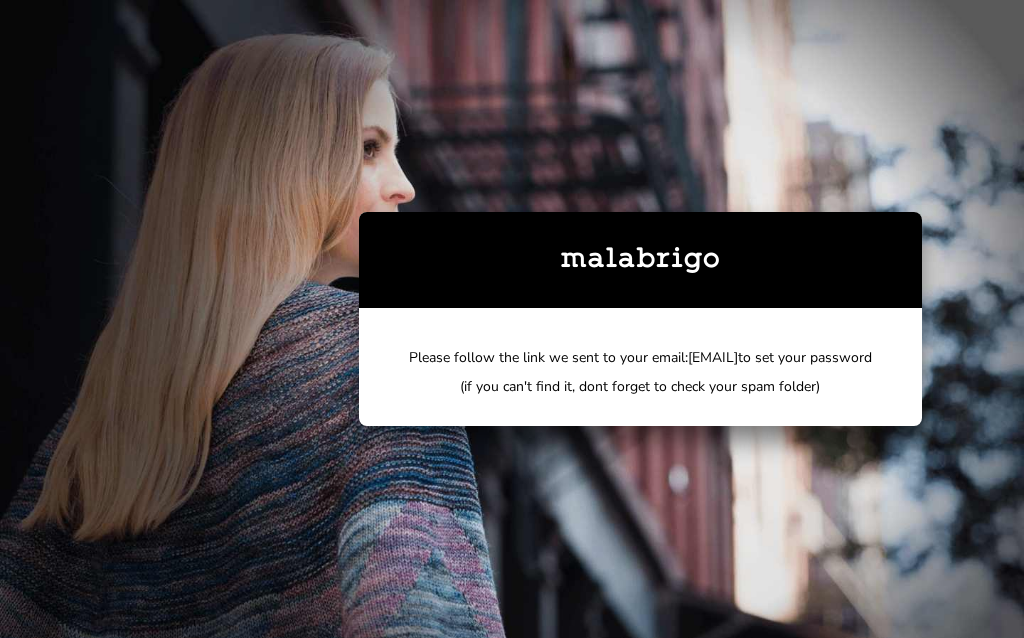 click on "Please follow the link we sent to your email: [EMAIL] to set your password (if you can't find it, dont forget to check your spam folder)" at bounding box center [512, 319] 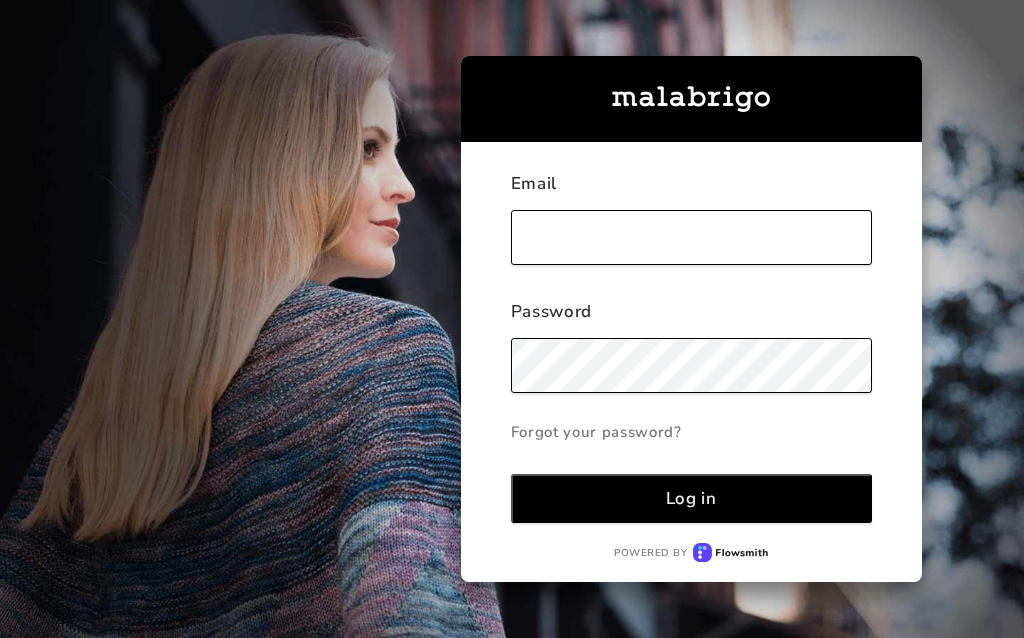 click at bounding box center (691, 237) 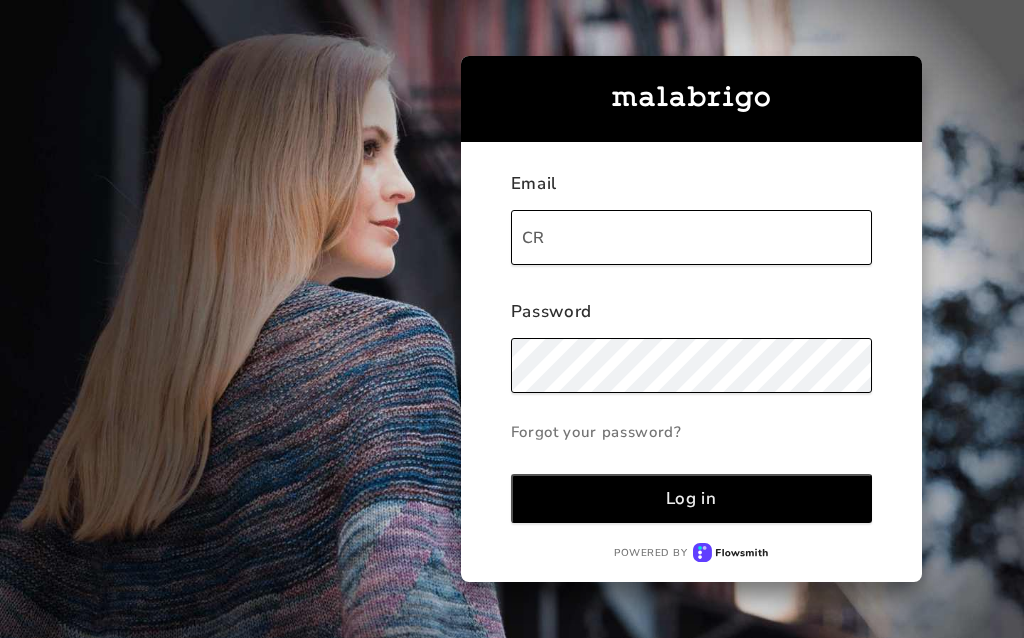 type on "C" 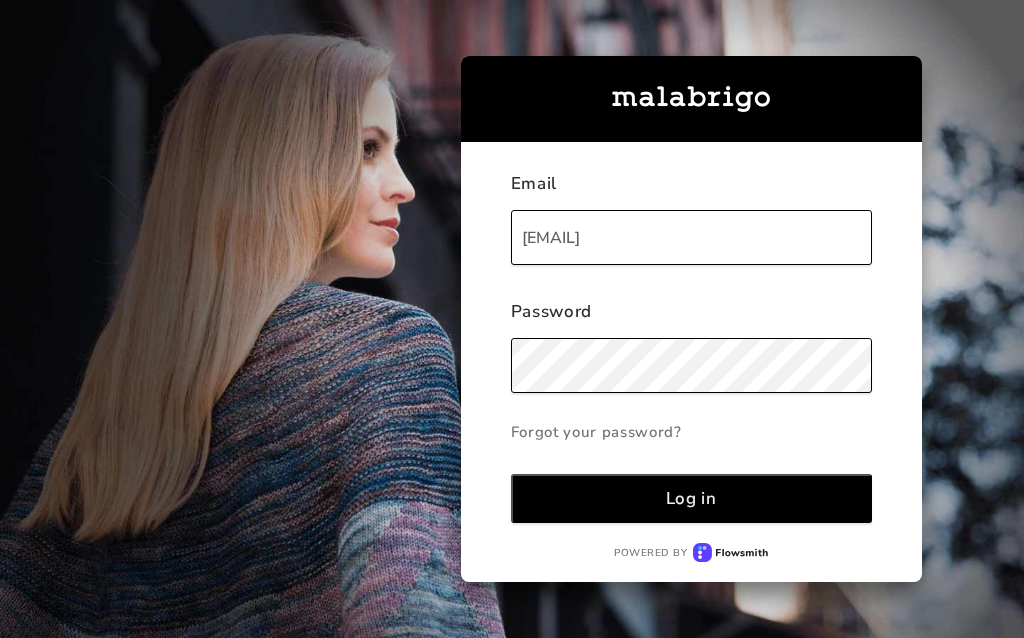 click on "Log in" at bounding box center [691, 498] 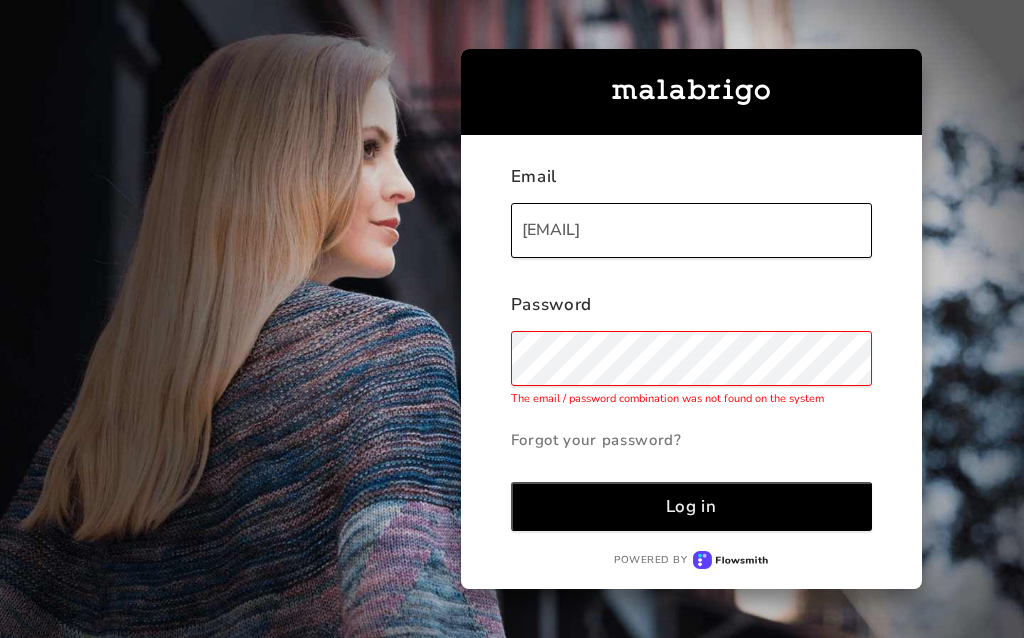 click on "[EMAIL]" at bounding box center [691, 230] 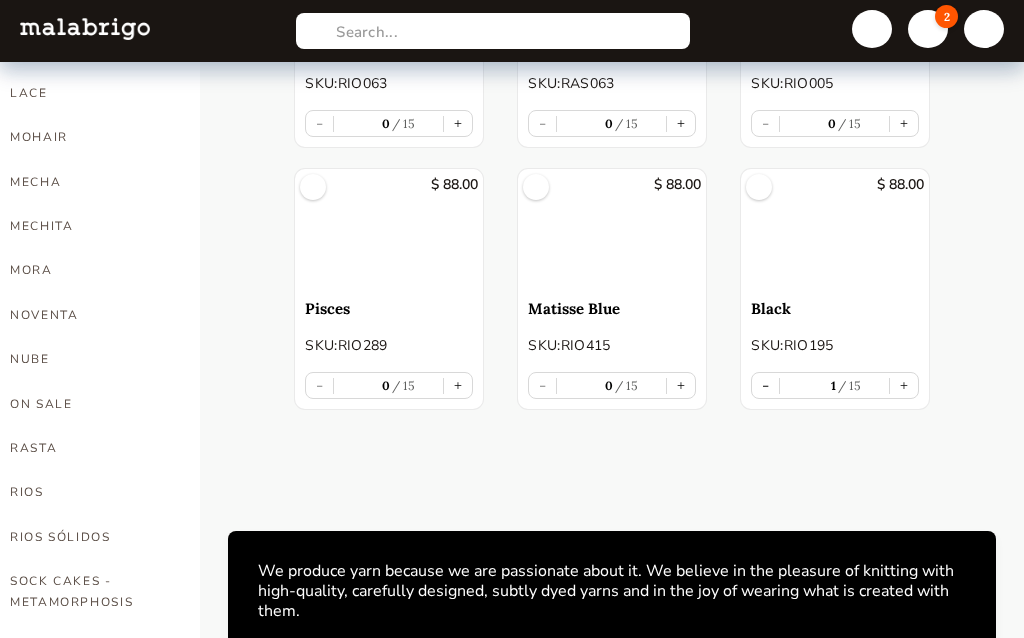 scroll, scrollTop: 874, scrollLeft: 0, axis: vertical 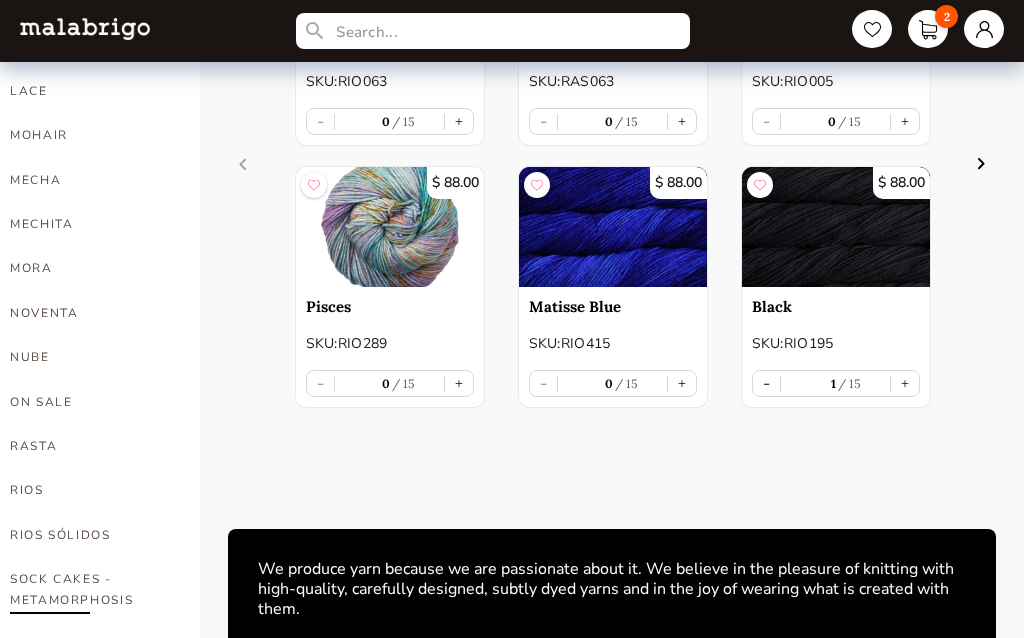 click on "SOCK CAKES - METAMORPHOSIS" at bounding box center (90, 589) 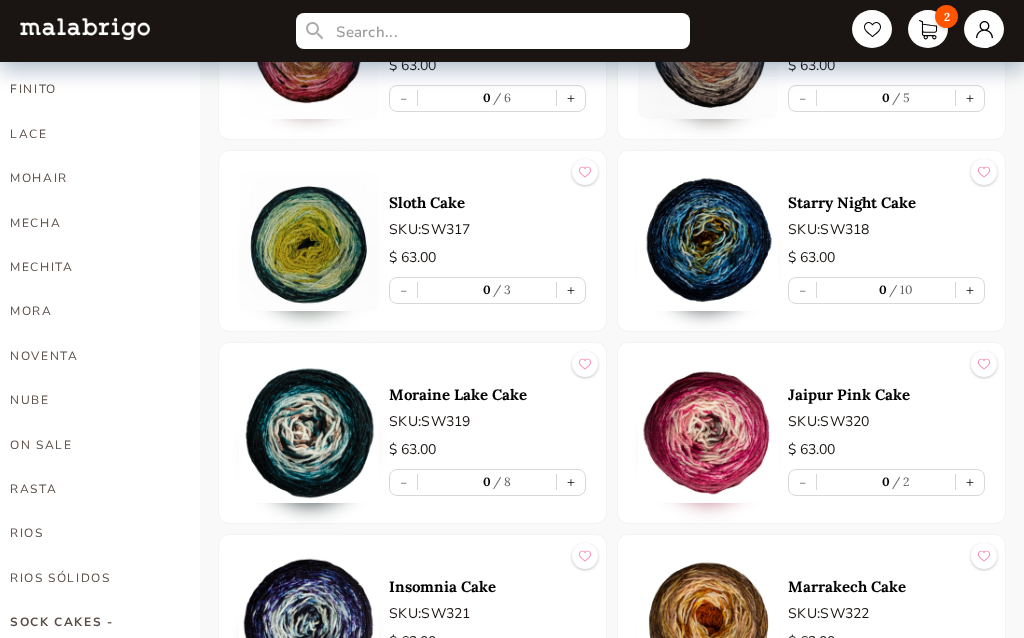 scroll, scrollTop: 831, scrollLeft: 0, axis: vertical 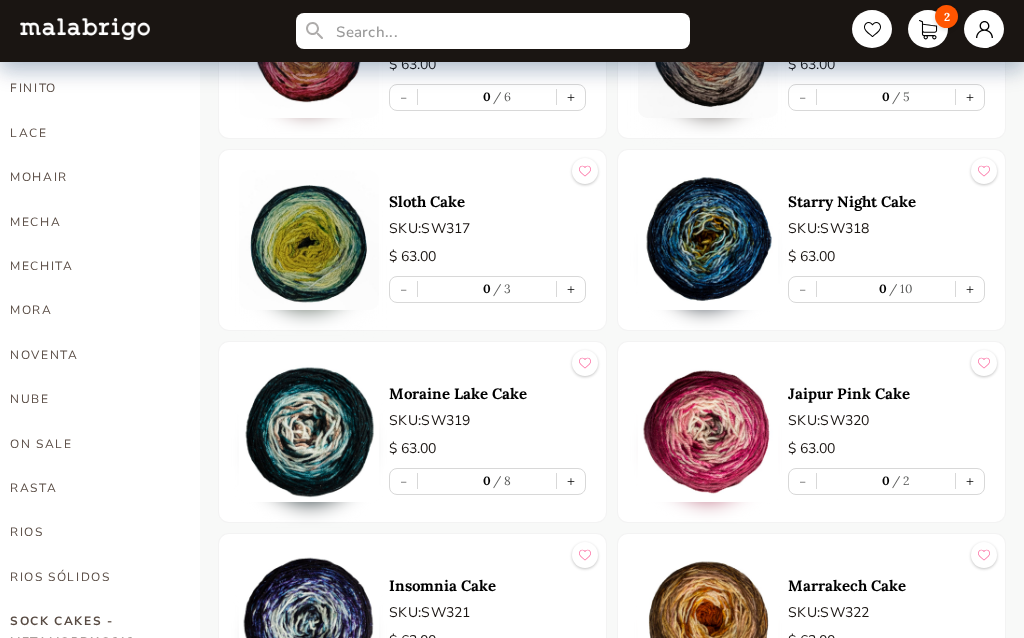 click at bounding box center [309, 241] 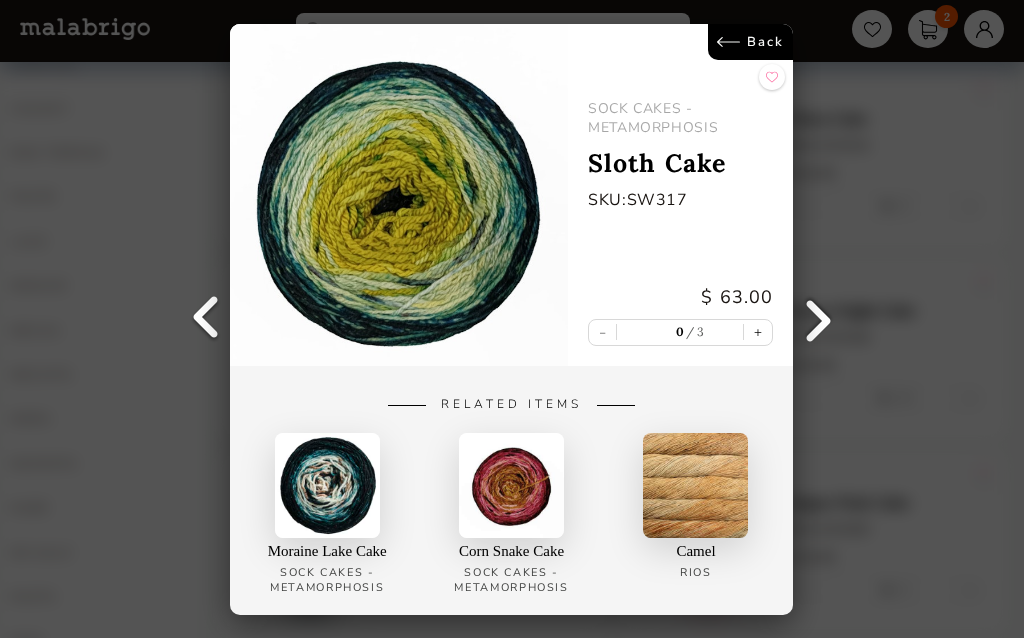scroll, scrollTop: 722, scrollLeft: 0, axis: vertical 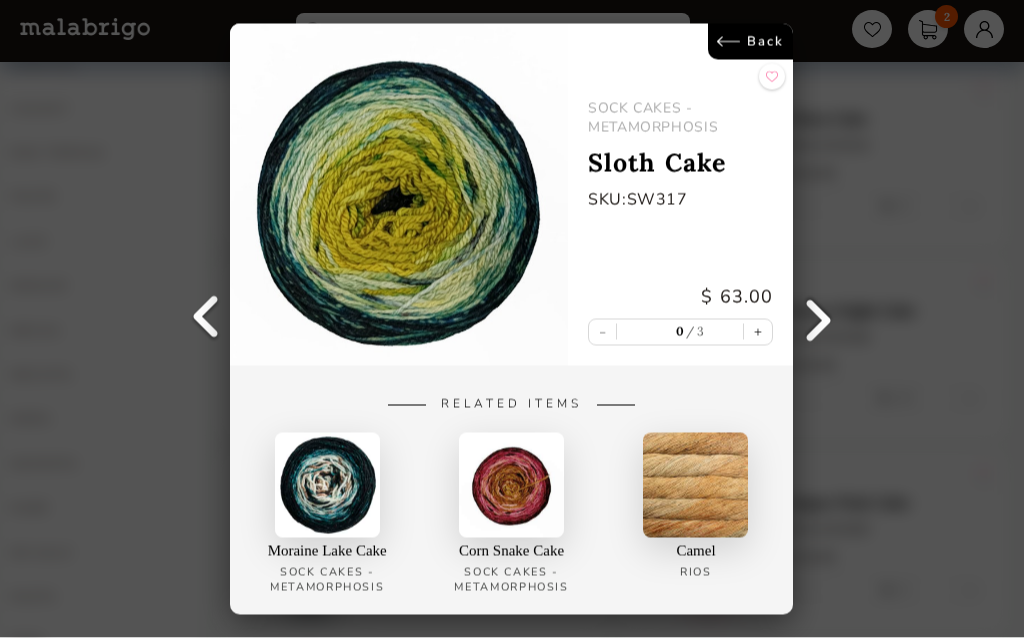 click at bounding box center [205, 319] 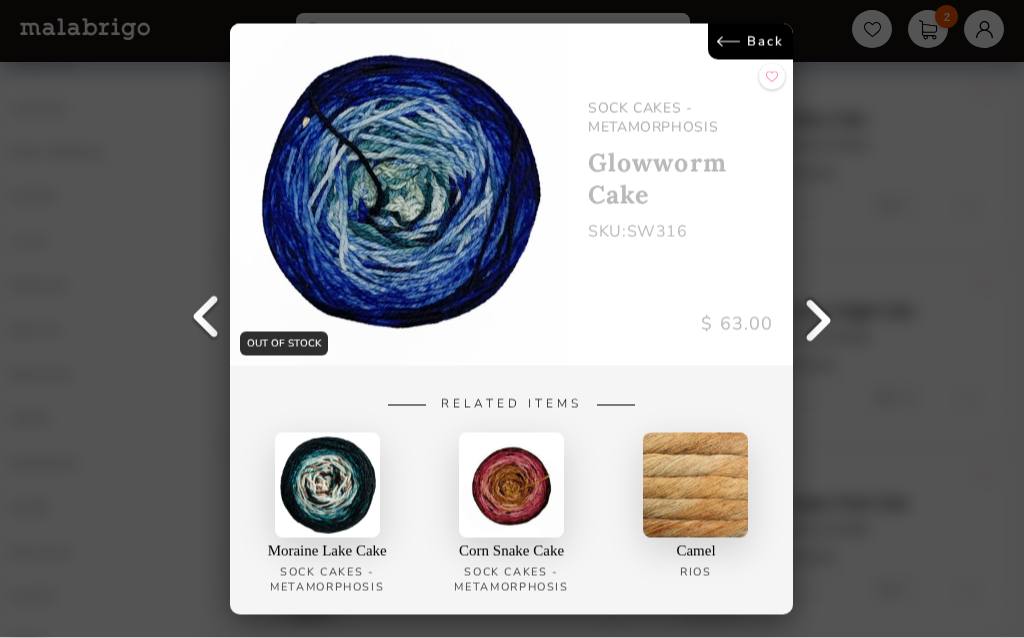 scroll, scrollTop: 723, scrollLeft: 0, axis: vertical 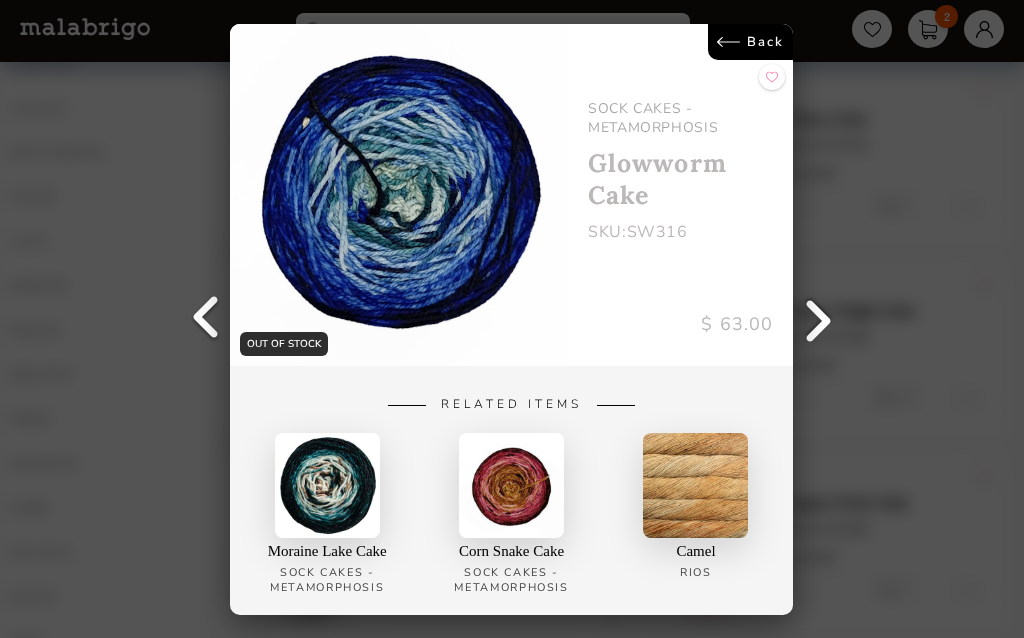 click on "Back" at bounding box center [751, 42] 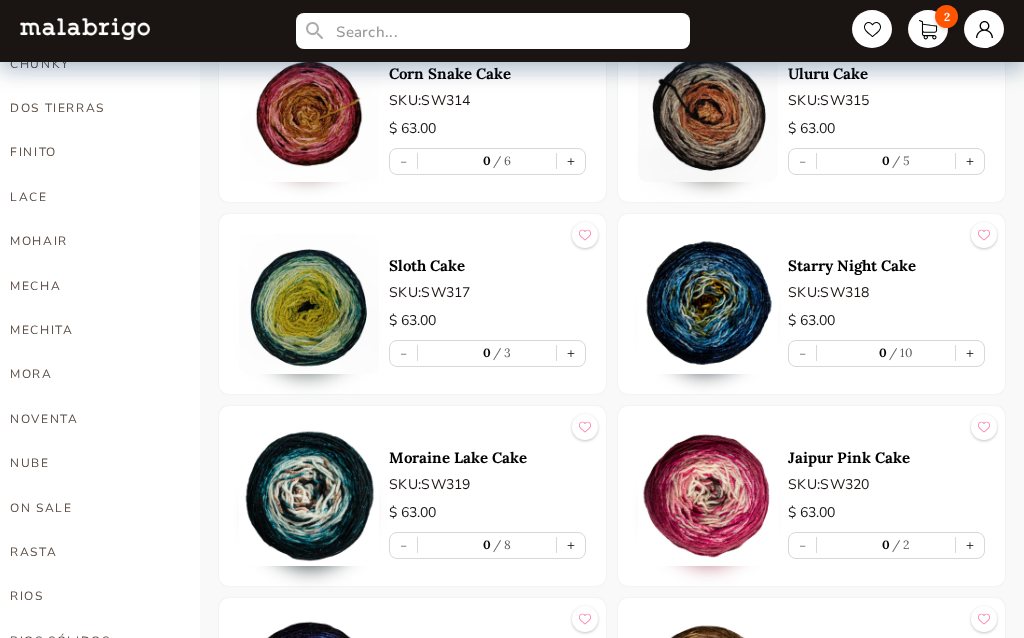 scroll, scrollTop: 766, scrollLeft: 0, axis: vertical 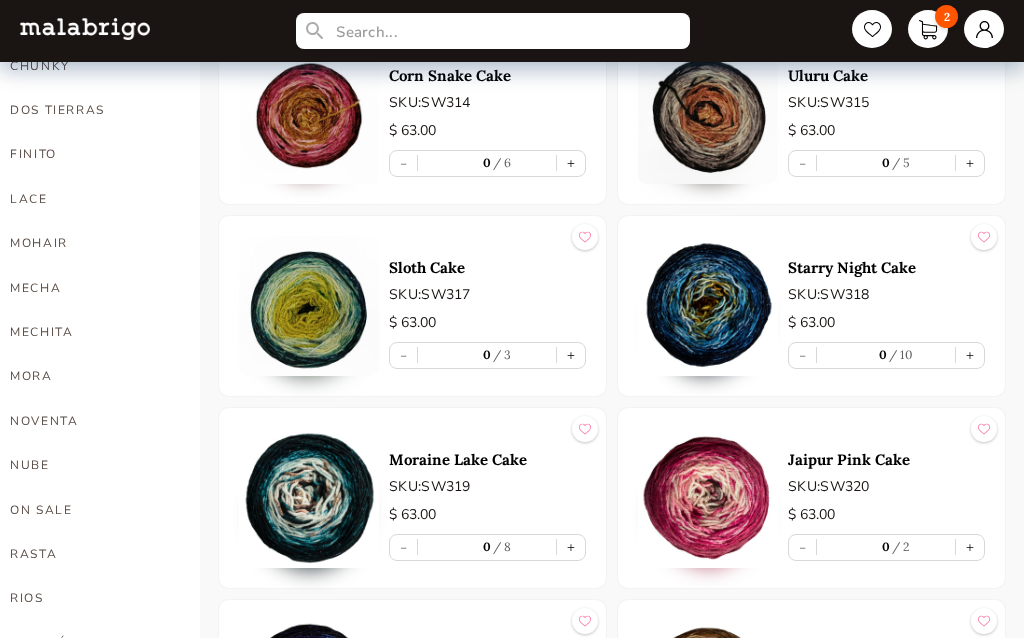 click at bounding box center [309, 306] 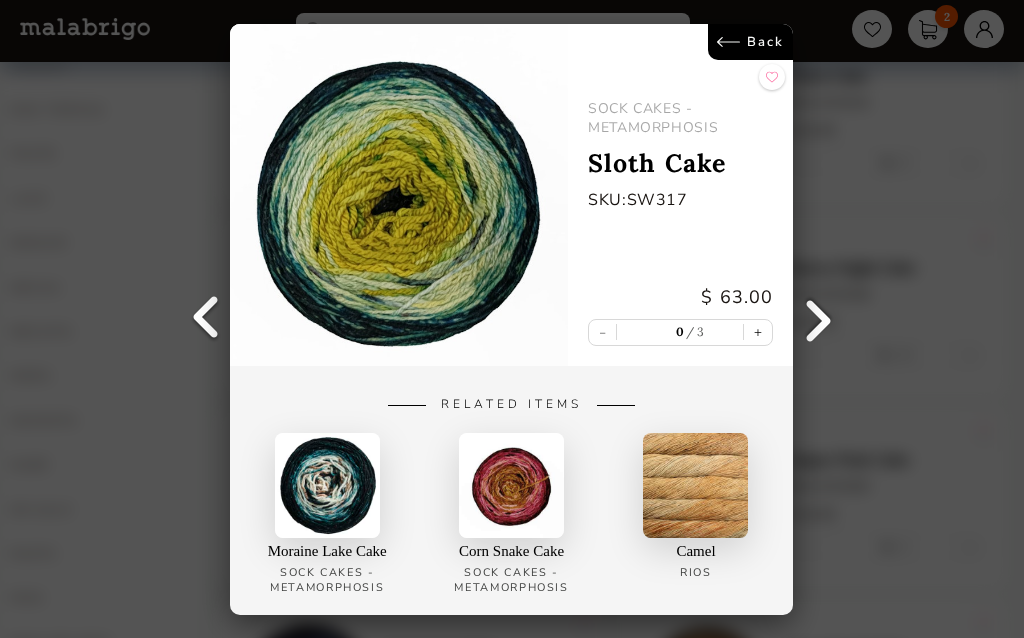 click at bounding box center (205, 319) 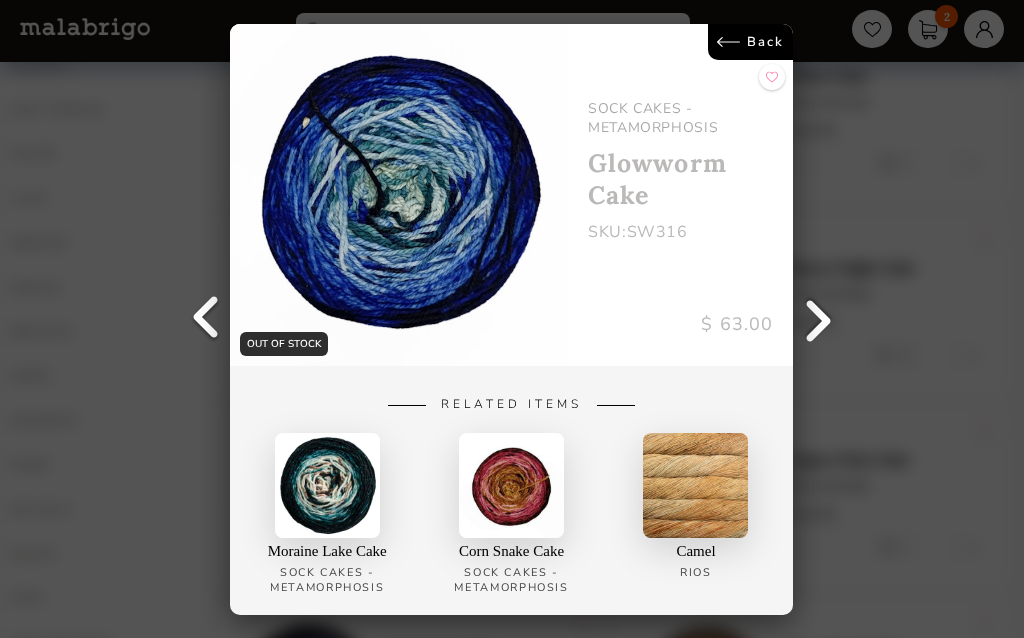 click on "OUT OF STOCK Back SOCK CAKES - METAMORPHOSIS Glowworm Cake SKU:  SW316 $   63.00 Related Items Moraine Lake Cake SOCK CAKES - Metamorphosis Corn Snake Cake SOCK CAKES - Metamorphosis Camel Rios" at bounding box center (512, 319) 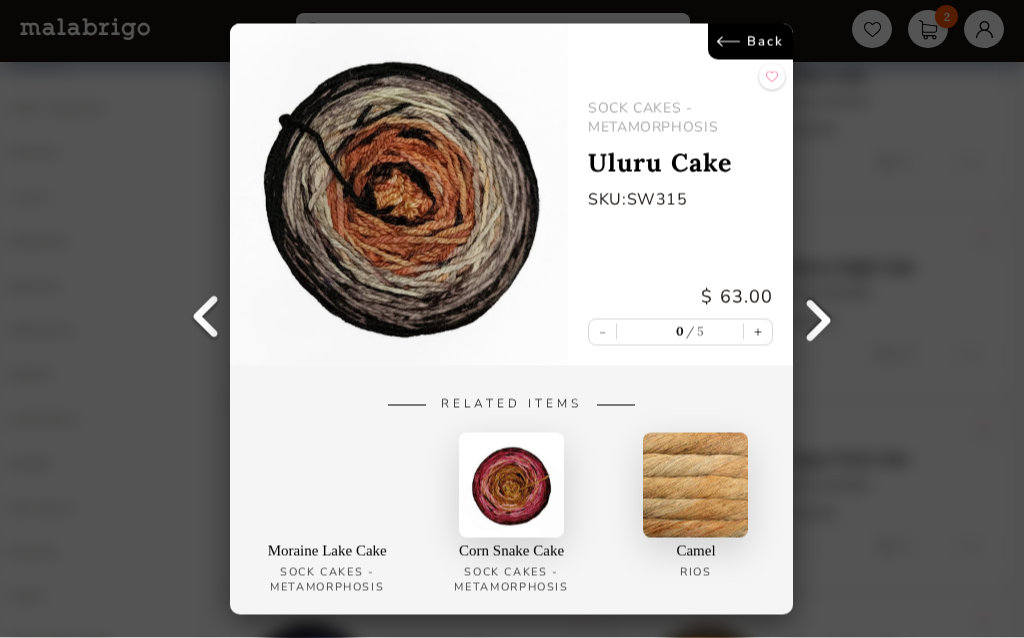 scroll, scrollTop: 767, scrollLeft: 0, axis: vertical 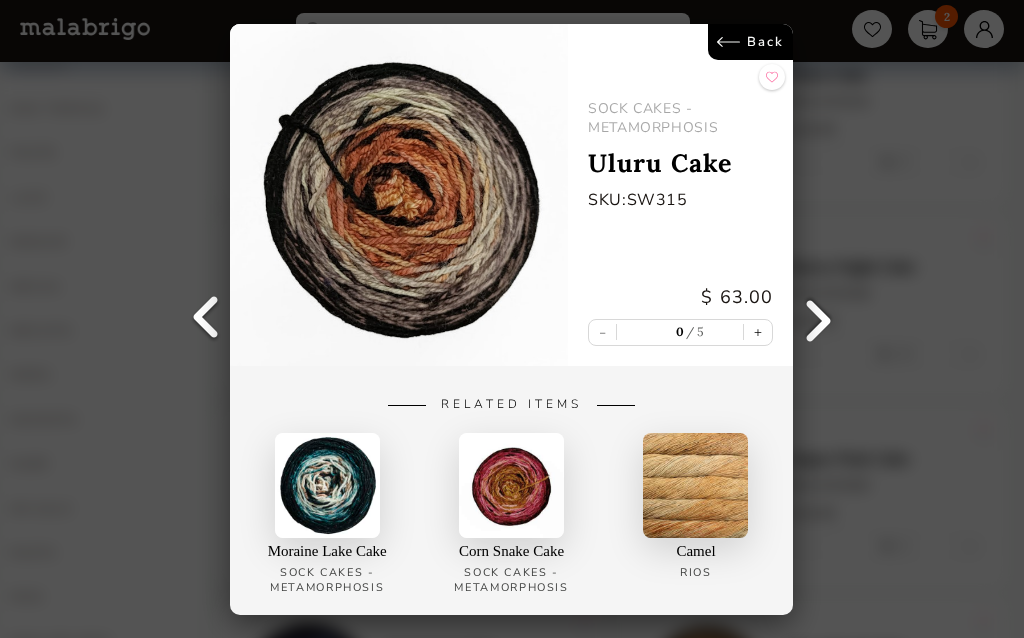 click on "Back" at bounding box center (751, 42) 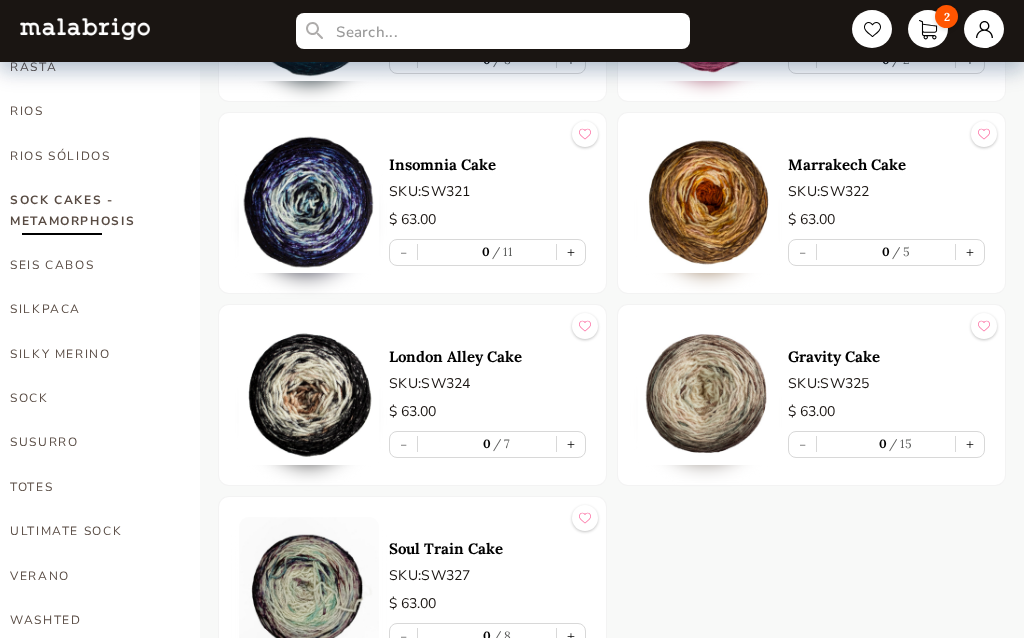 scroll, scrollTop: 1252, scrollLeft: 0, axis: vertical 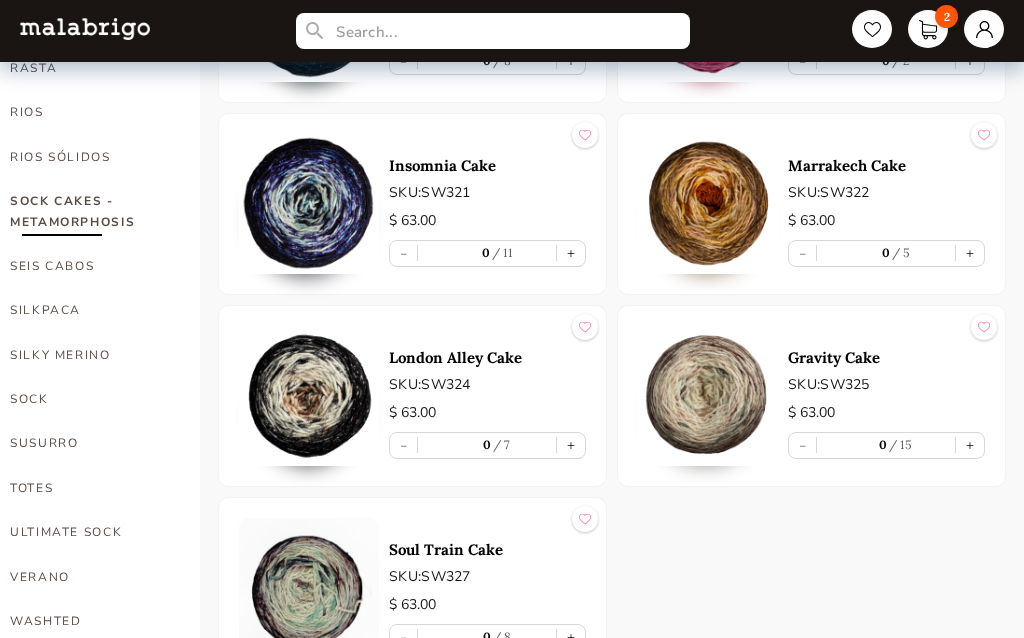 click at bounding box center (309, 588) 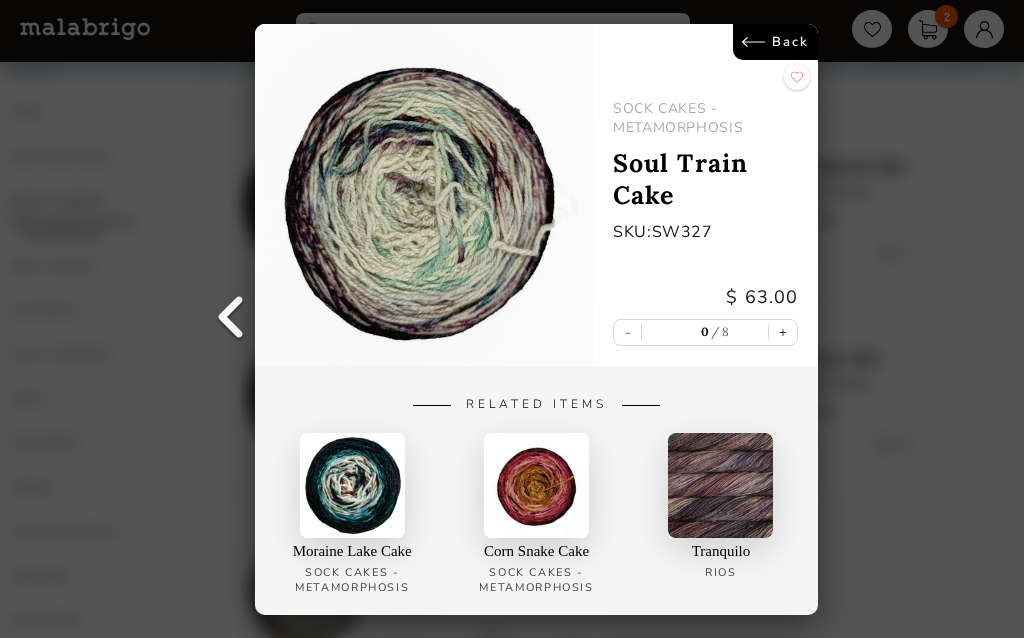 click on "Back" at bounding box center (776, 42) 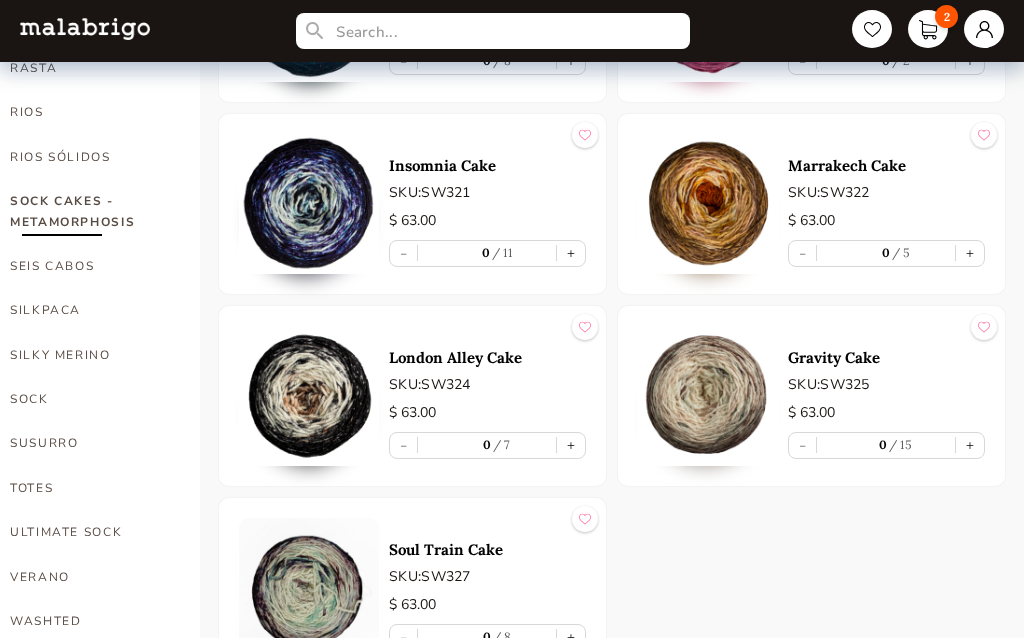 click at bounding box center (309, 396) 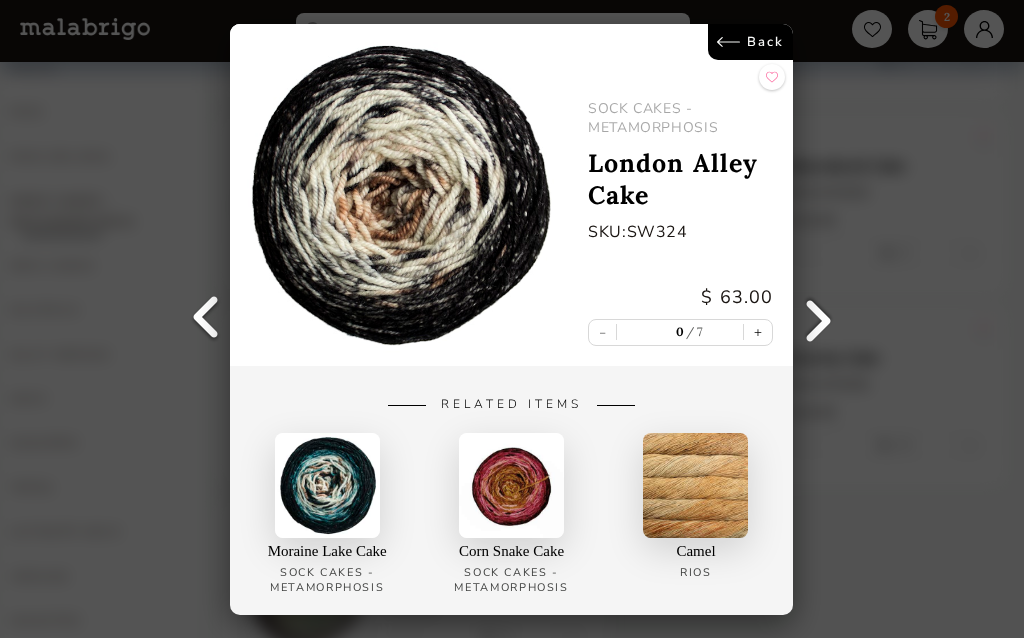 click at bounding box center [327, 484] 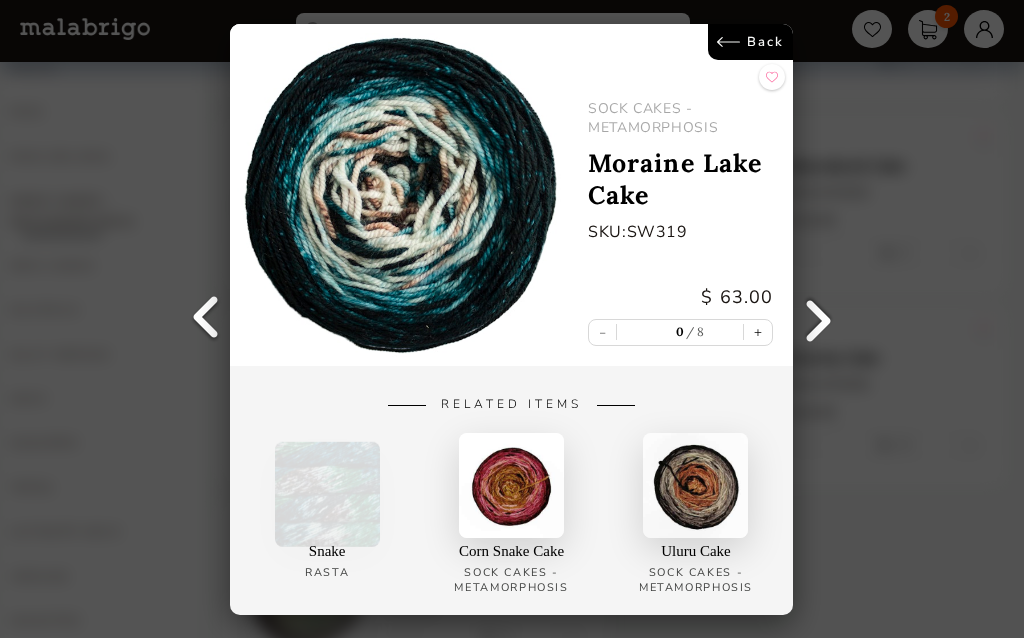 click on "SOCK CAKES - METAMORPHOSIS Moraine Lake Cake SKU:  SW319 $   63.00 - 0 8 +" at bounding box center (680, 195) 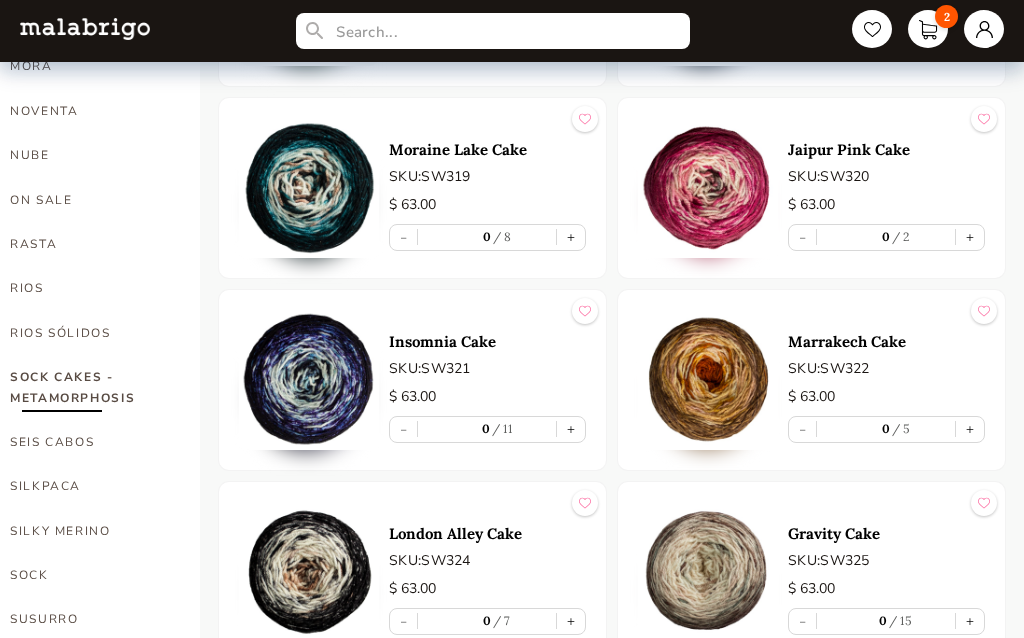 scroll, scrollTop: 1075, scrollLeft: 0, axis: vertical 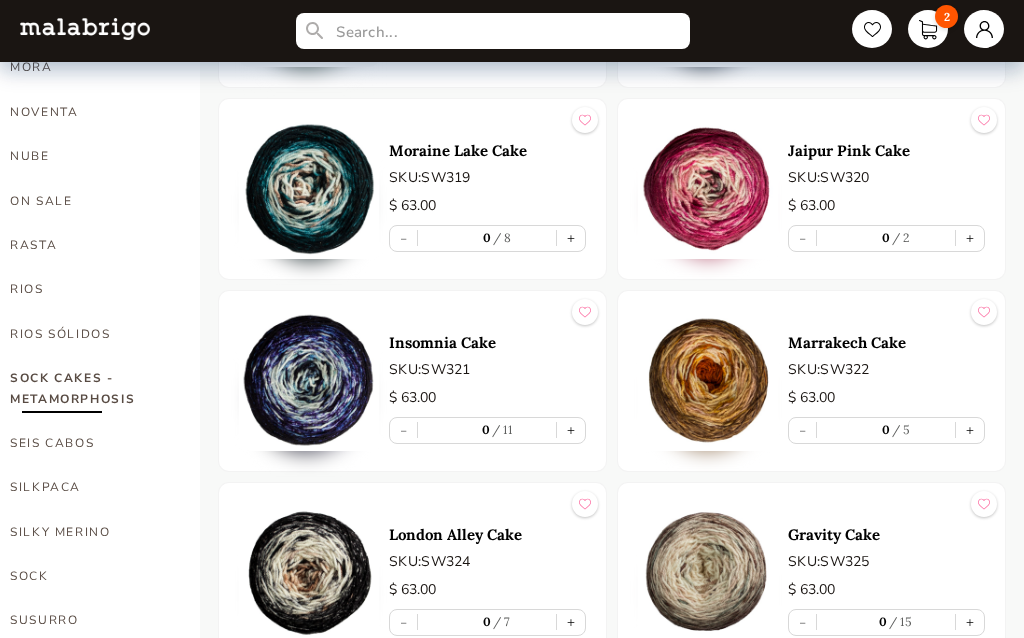 click on "HOME CATEGORIES VIENTOS - PREORDER US MINI - PREORDER CARACOL "ON BLACK" - PREORDER RIOS: "AMIGAS DE ROSALINDA"  NOW SHIPPING HOLIDAY KIT 2025 - PREORDER LACE - NEW COLORS MORA - NEW COLORS ARROYO BOOKS CLOUD CAPRINO CARACOL CHUNKY DOS TIERRAS FINITO LACE MOHAIR MECHA MECHITA MORA NOVENTA NUBE ON SALE RASTA RIOS RIOS SÓLIDOS SOCK CAKES - METAMORPHOSIS SEIS CABOS SILKPACA SILKY MERINO SOCK SUSURRO TOTES ULTIMATE SOCK VERANO WASHTED WORSTED" at bounding box center (100, -55) 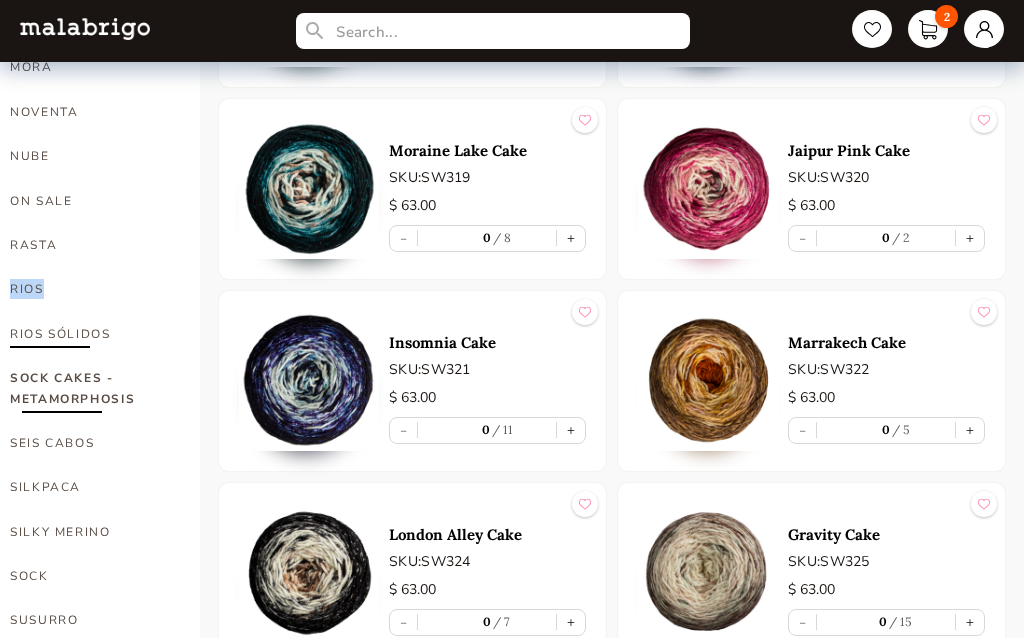 click on "RIOS SÓLIDOS" at bounding box center (90, 334) 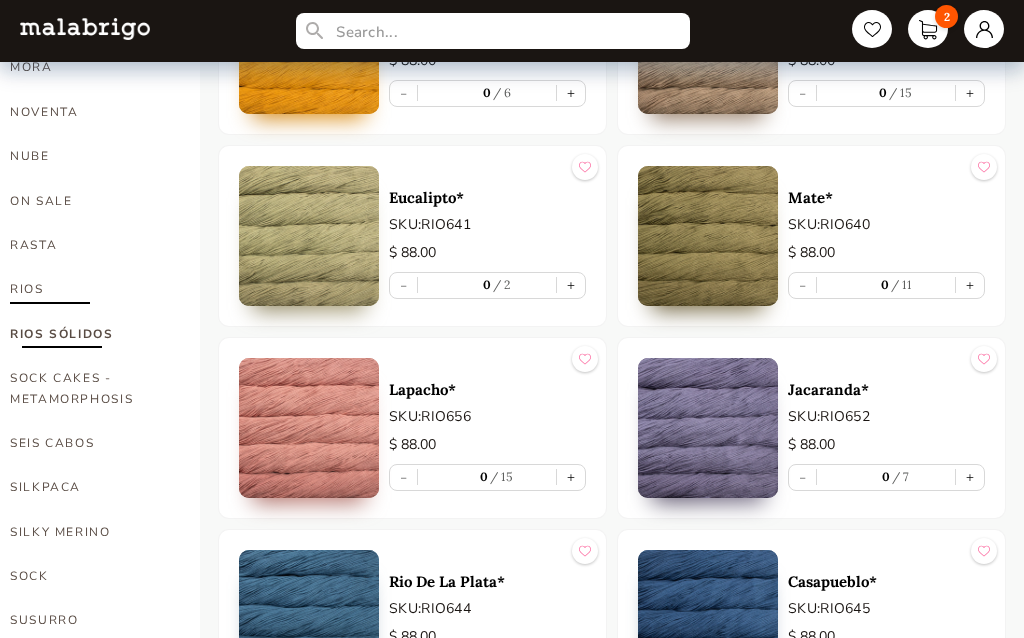 click on "RIOS" at bounding box center (90, 289) 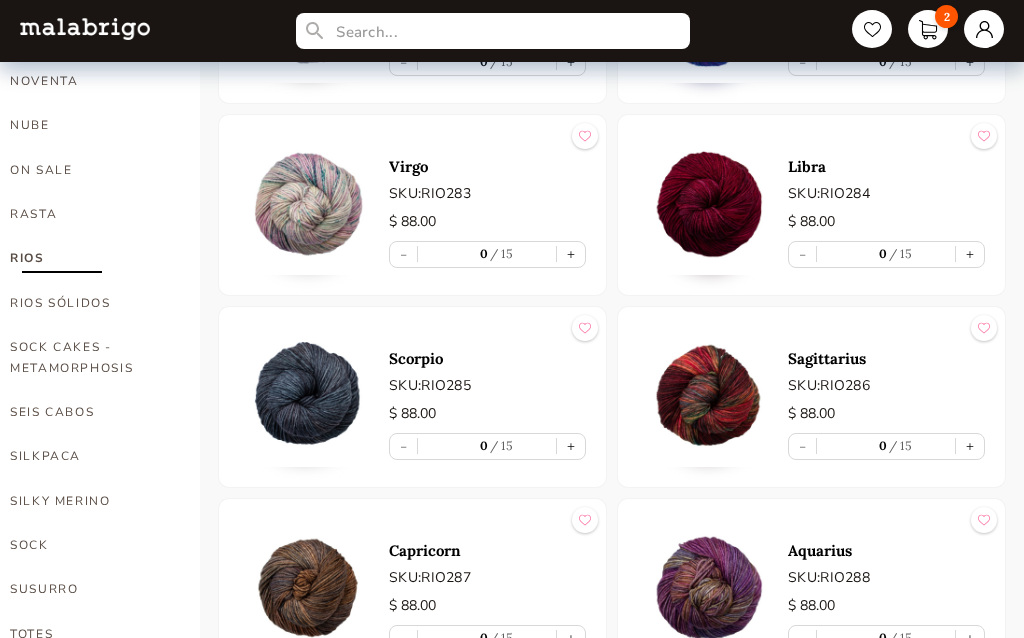 scroll, scrollTop: 1106, scrollLeft: 0, axis: vertical 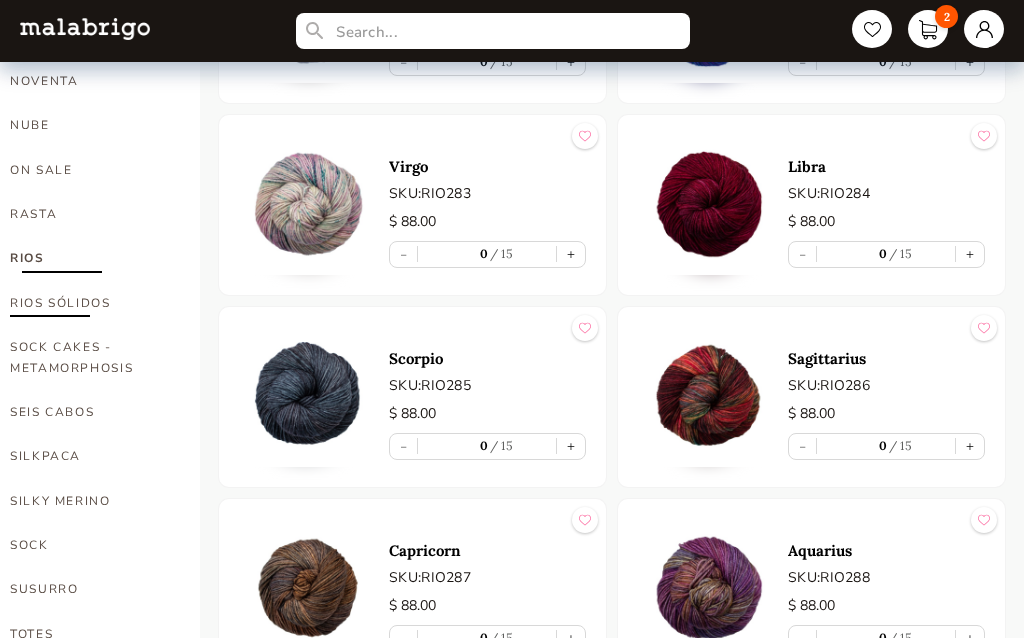 click on "RIOS SÓLIDOS" at bounding box center [90, 303] 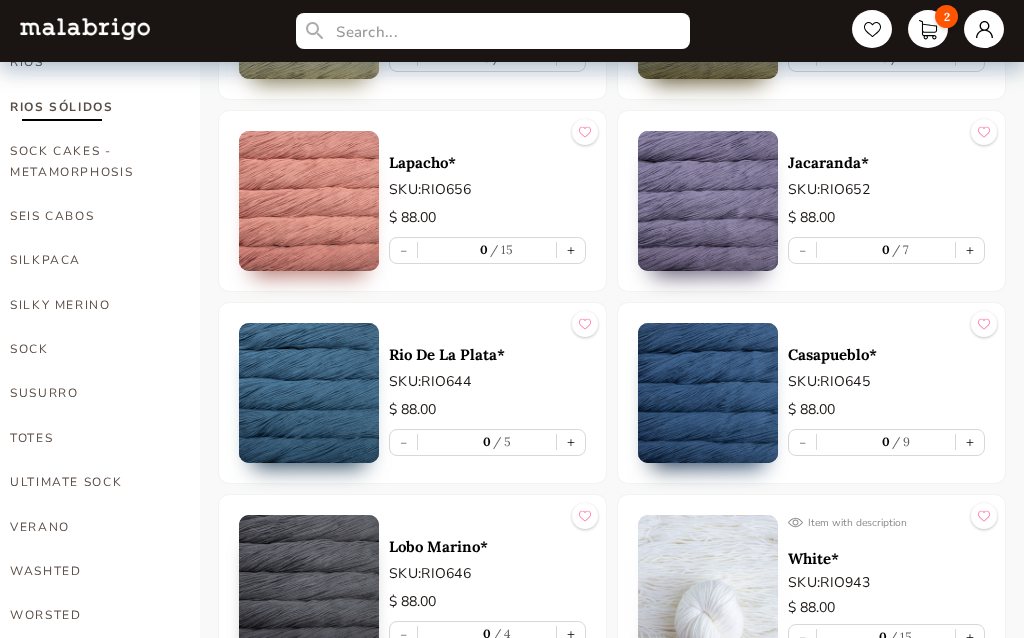 scroll, scrollTop: 1308, scrollLeft: 0, axis: vertical 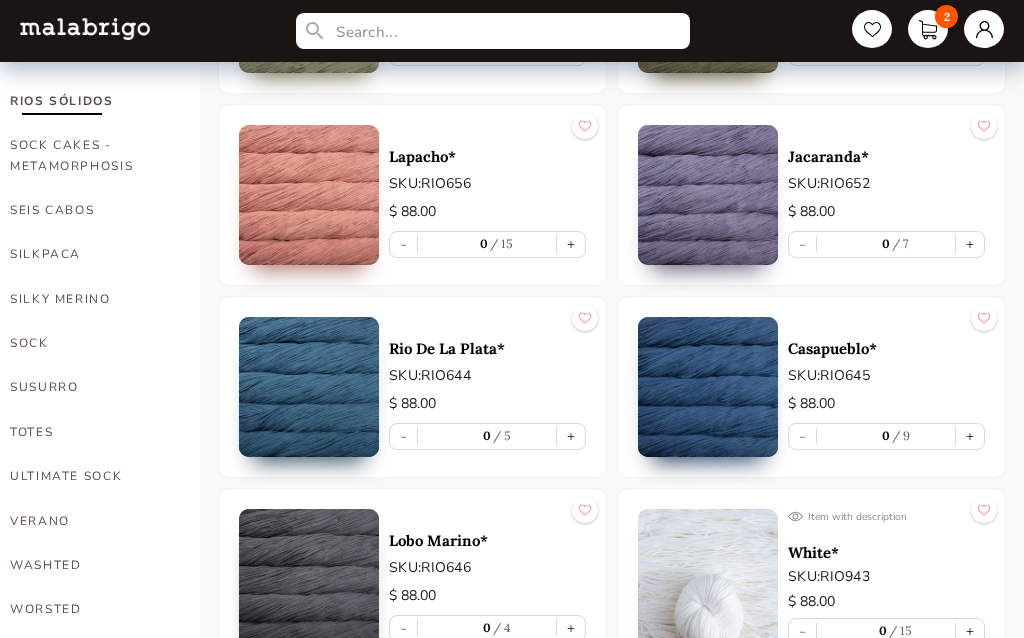 click at bounding box center (309, 579) 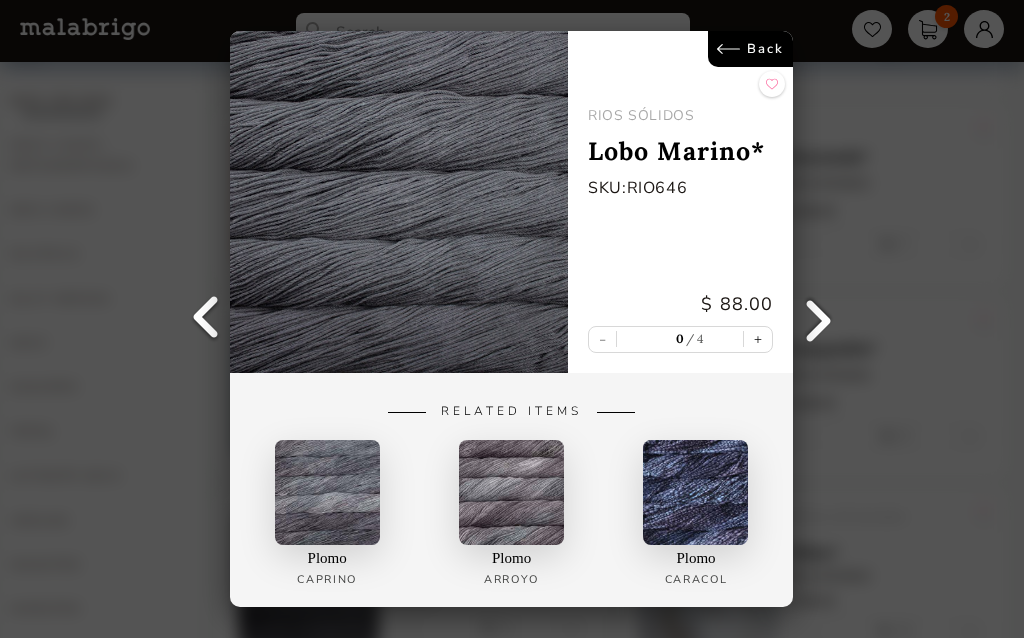 drag, startPoint x: 310, startPoint y: 599, endPoint x: -1, endPoint y: -1309, distance: 1933.18 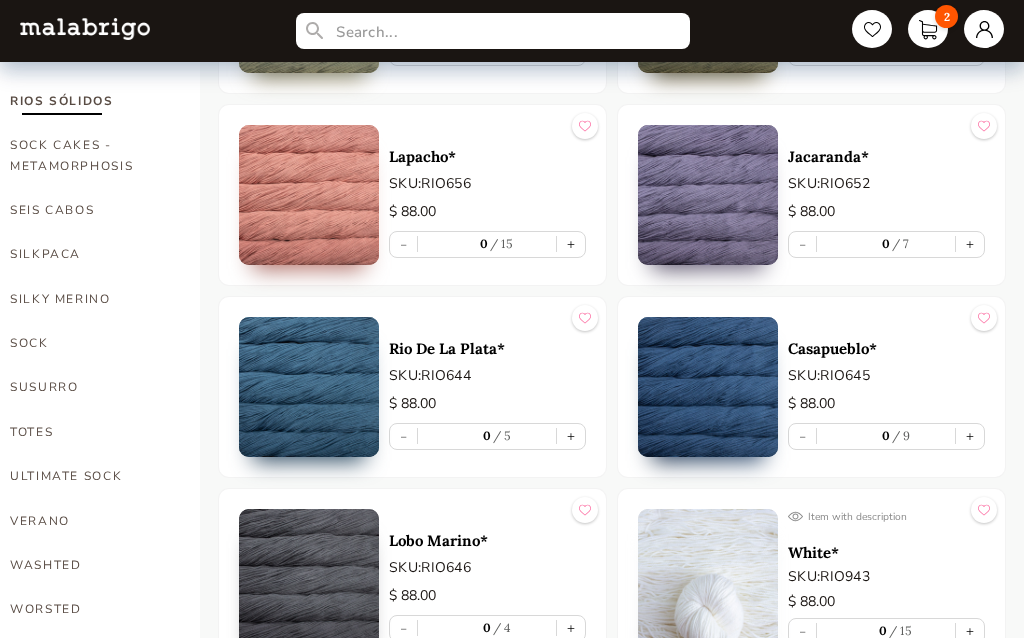 click at bounding box center [309, 195] 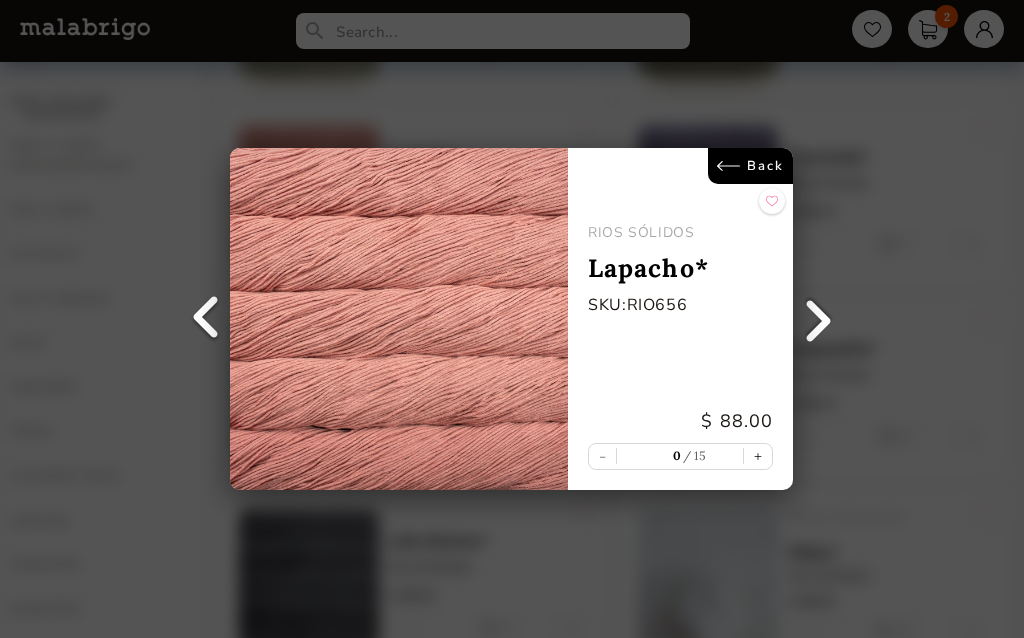 click at bounding box center [819, 319] 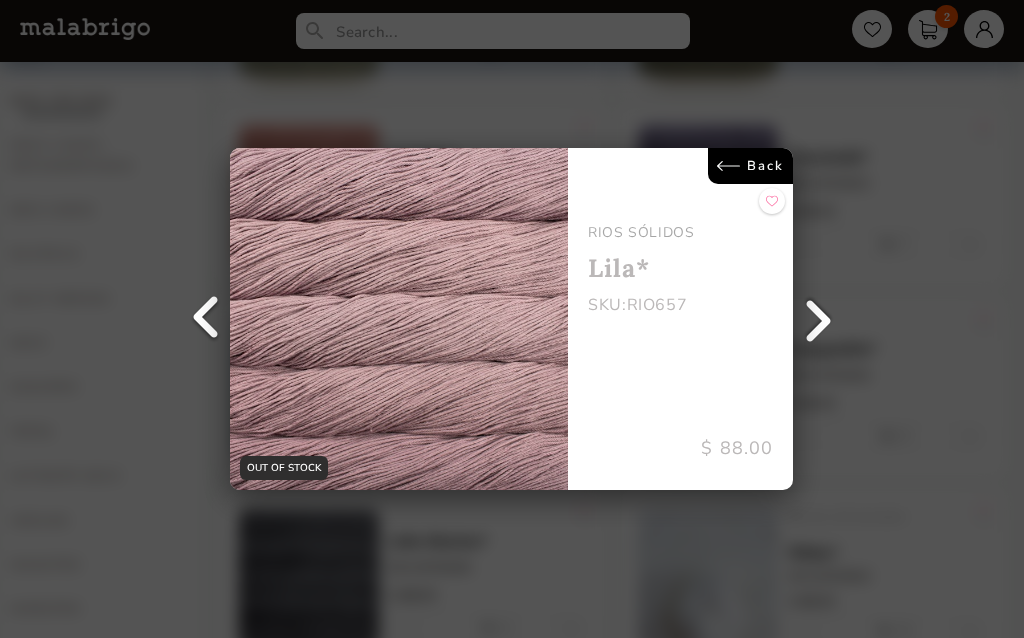 click at bounding box center [205, 319] 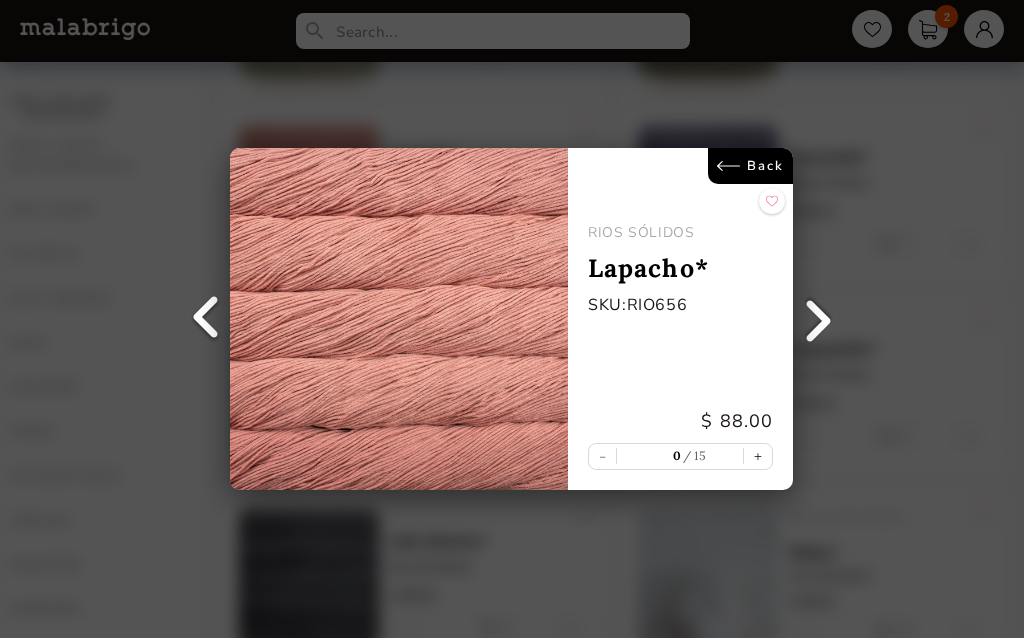 click at bounding box center (205, 319) 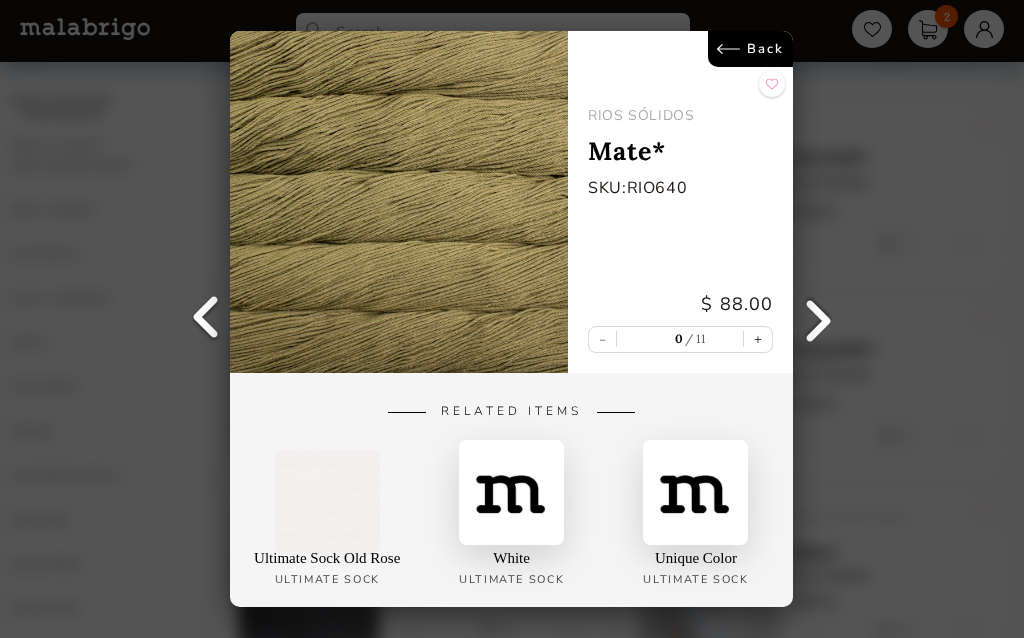 click at bounding box center [205, 319] 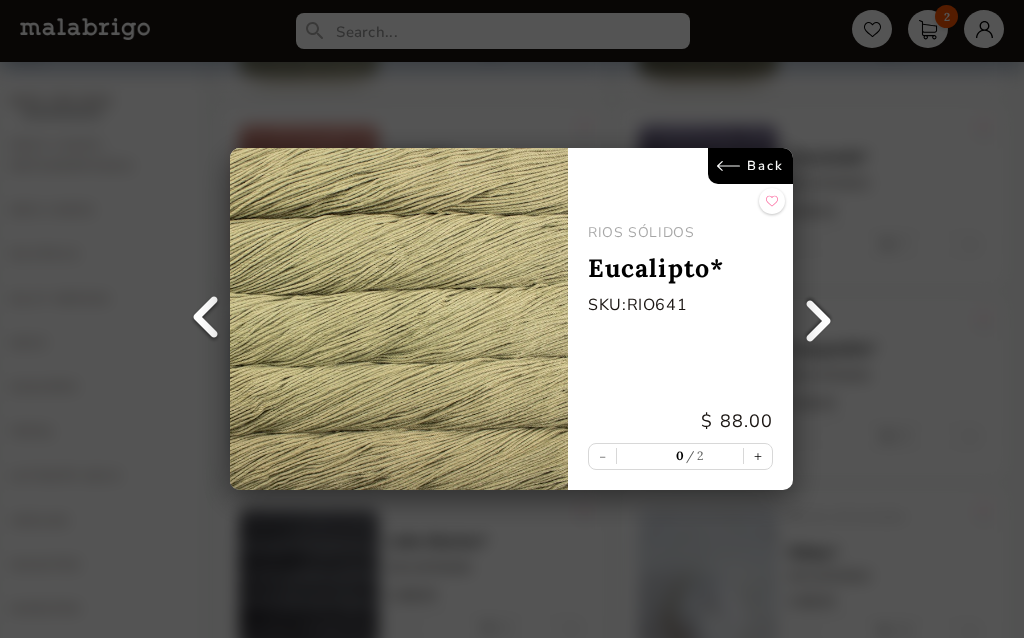 click on "Back" at bounding box center (751, 166) 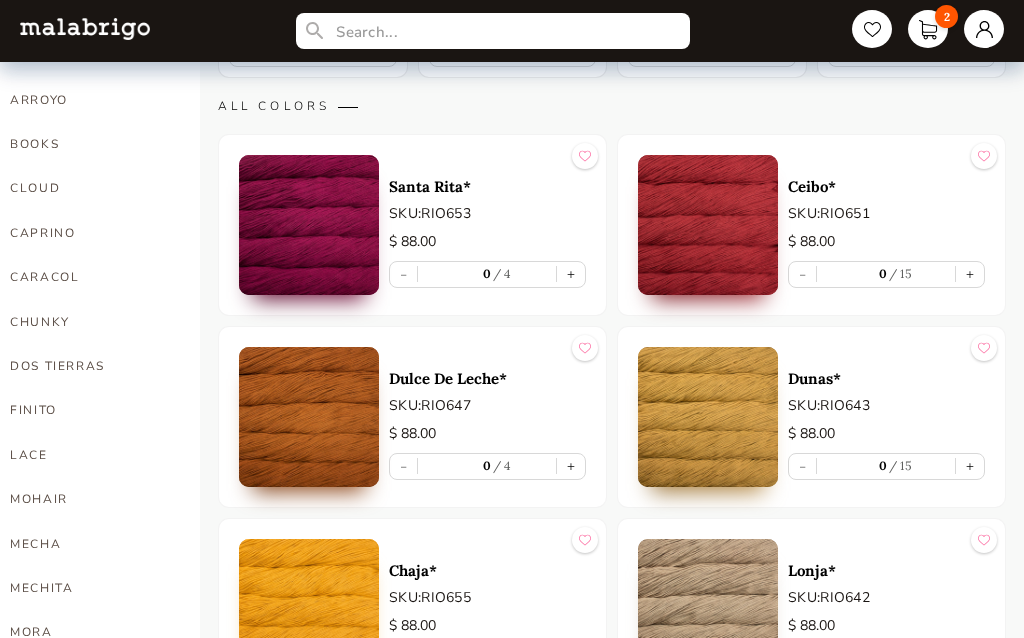 scroll, scrollTop: 512, scrollLeft: 0, axis: vertical 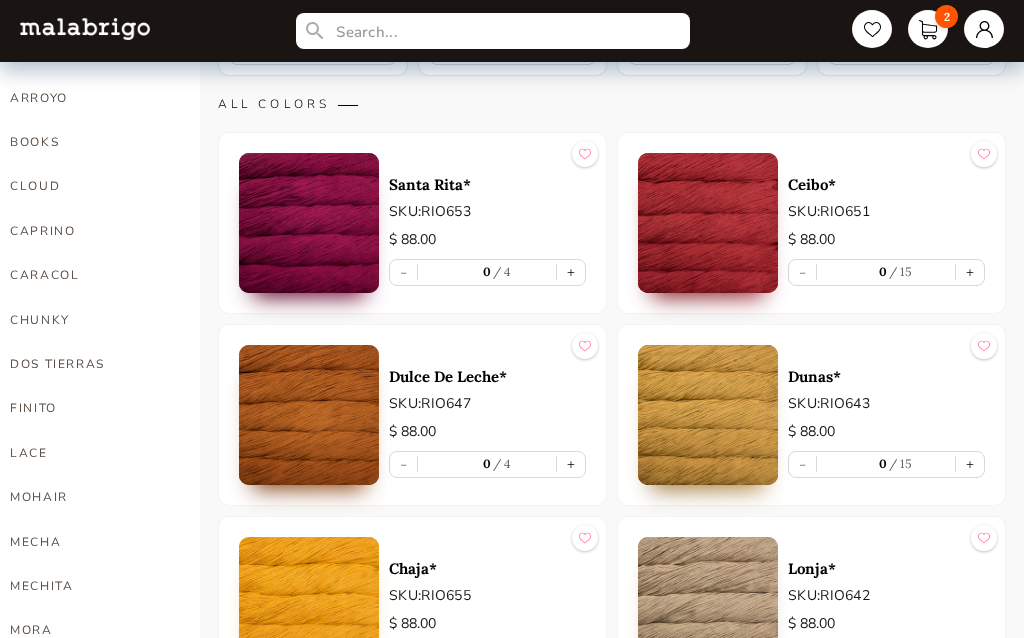 click at bounding box center [309, 415] 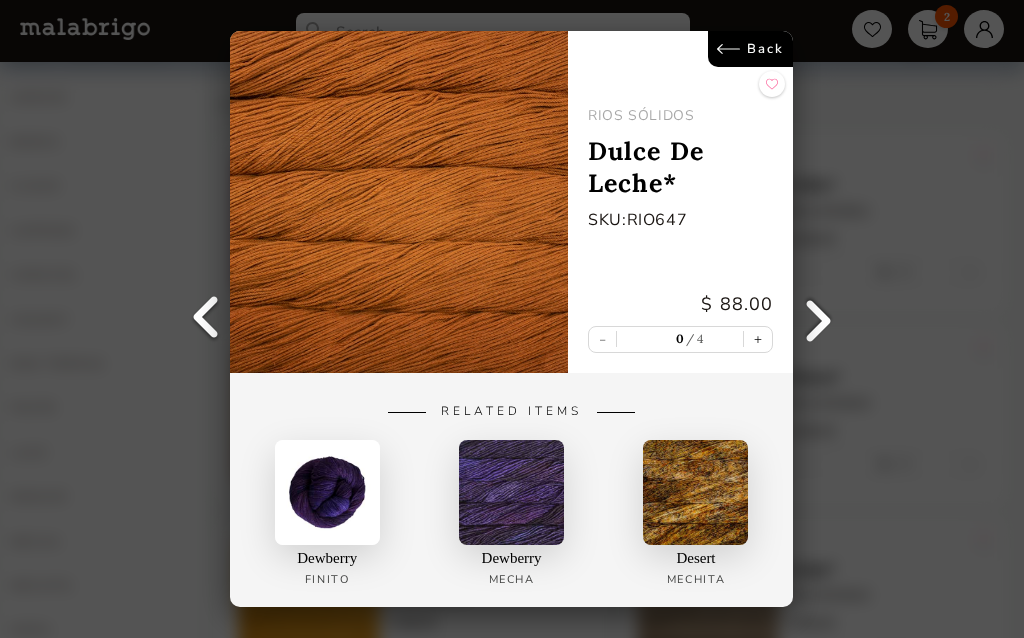 click on "Back" at bounding box center [751, 49] 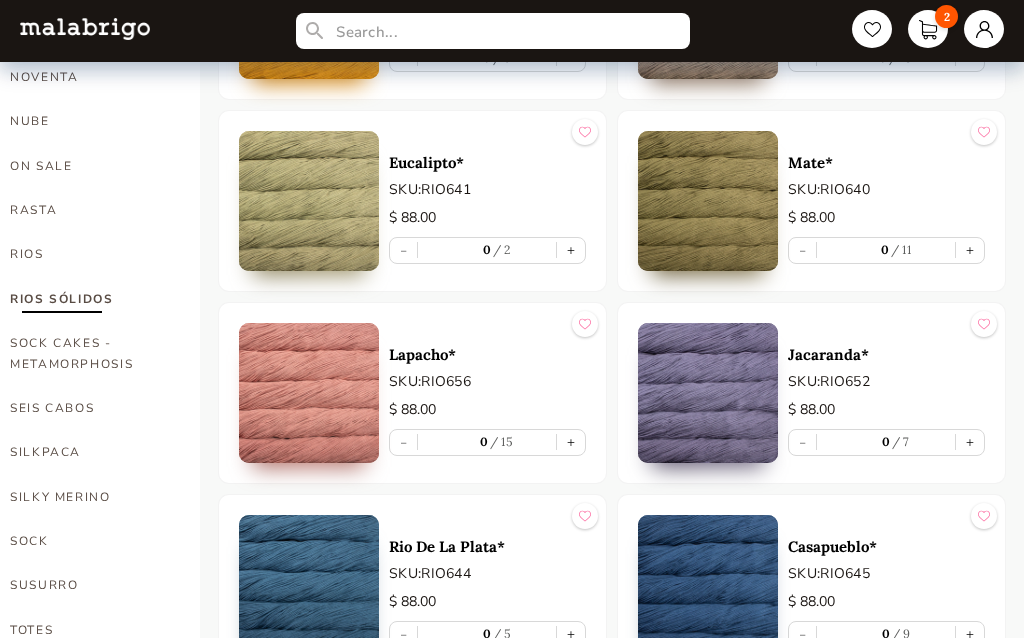 scroll, scrollTop: 1107, scrollLeft: 0, axis: vertical 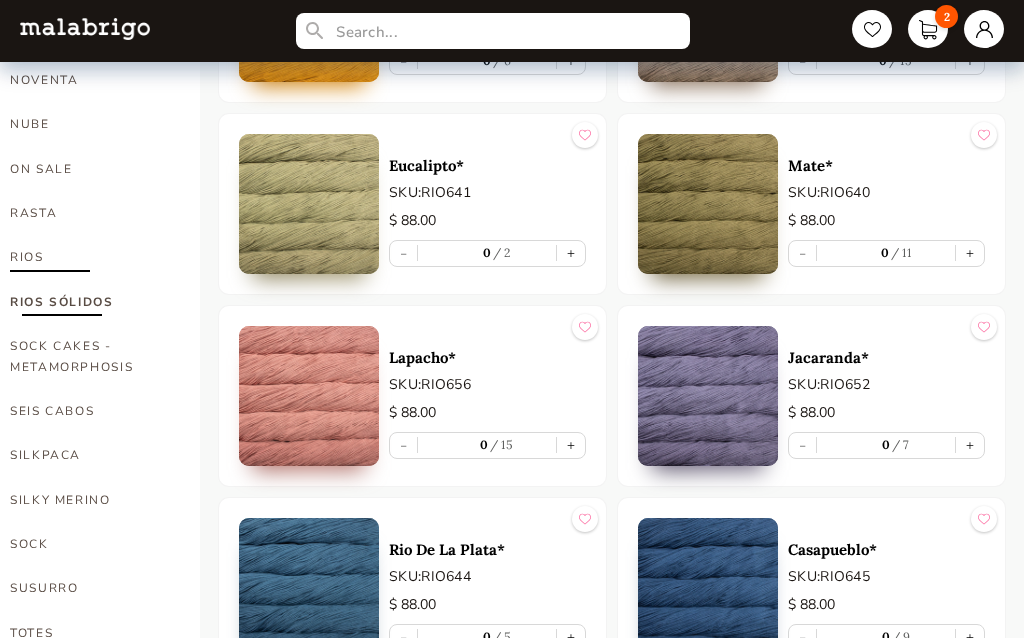 click on "RIOS" at bounding box center (90, 257) 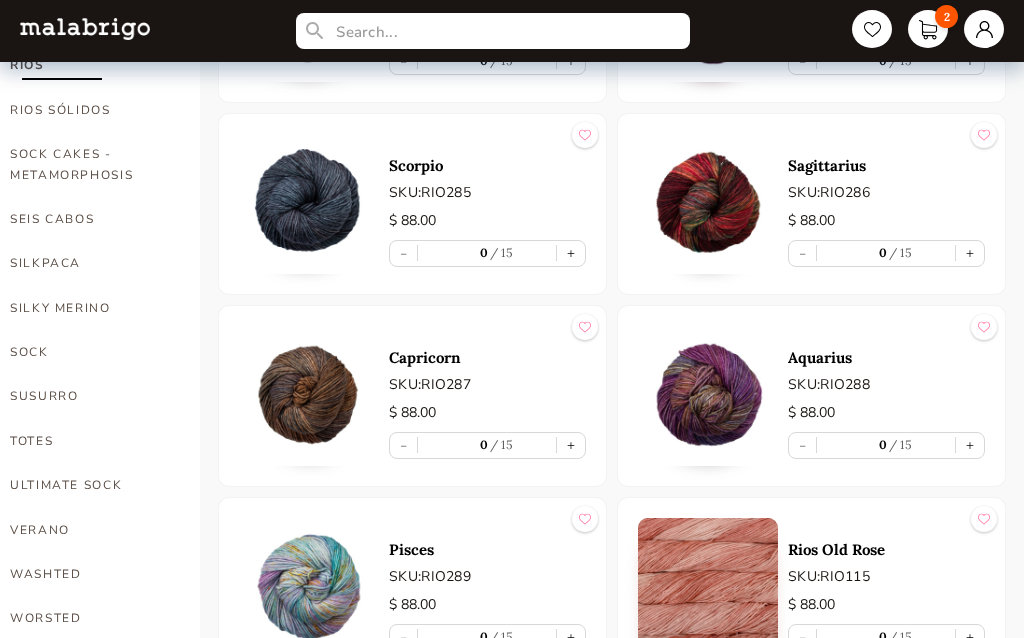 scroll, scrollTop: 1298, scrollLeft: 0, axis: vertical 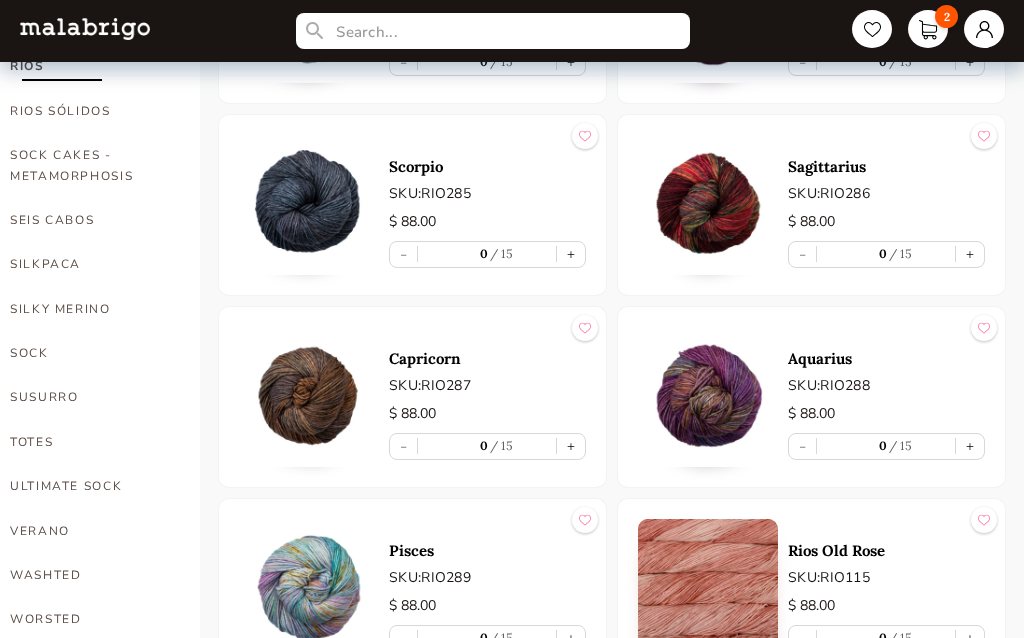click at bounding box center (708, 397) 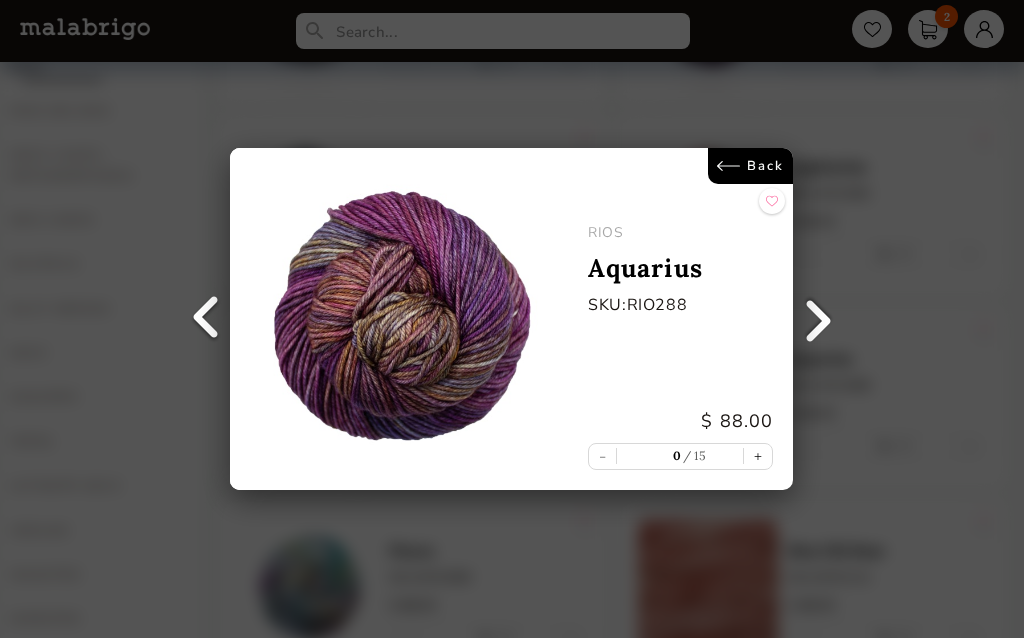 click on "Back" at bounding box center (751, 166) 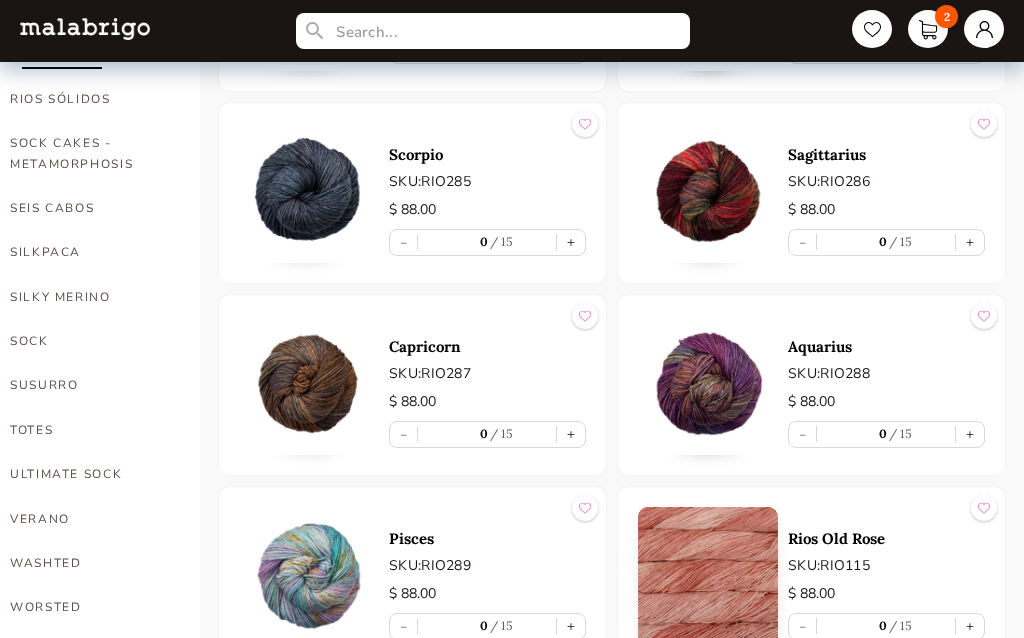 scroll, scrollTop: 1306, scrollLeft: 0, axis: vertical 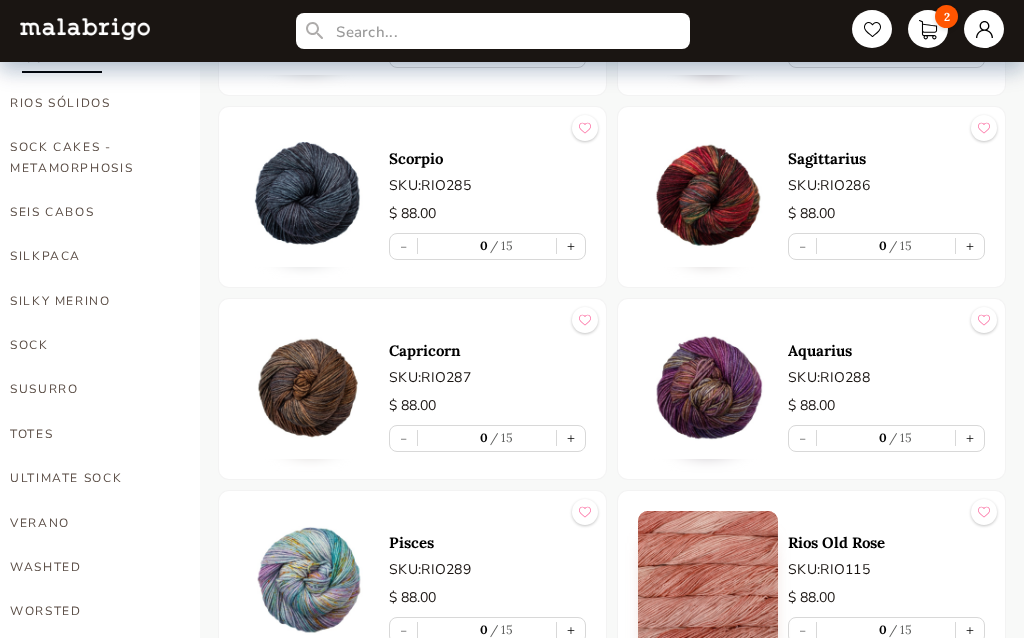 click at bounding box center [309, 197] 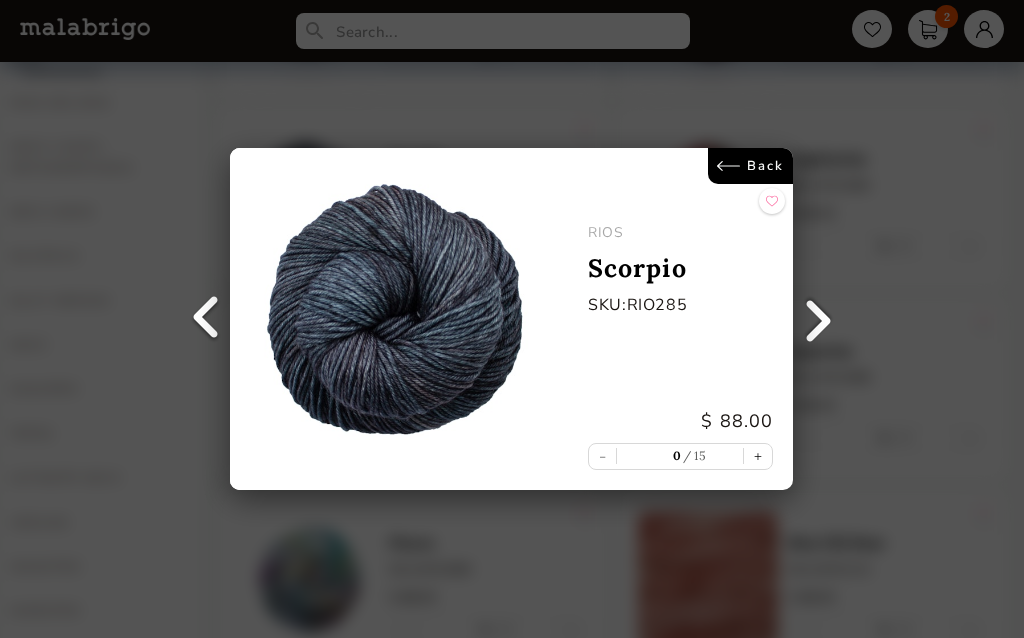 click on "Back" at bounding box center (751, 166) 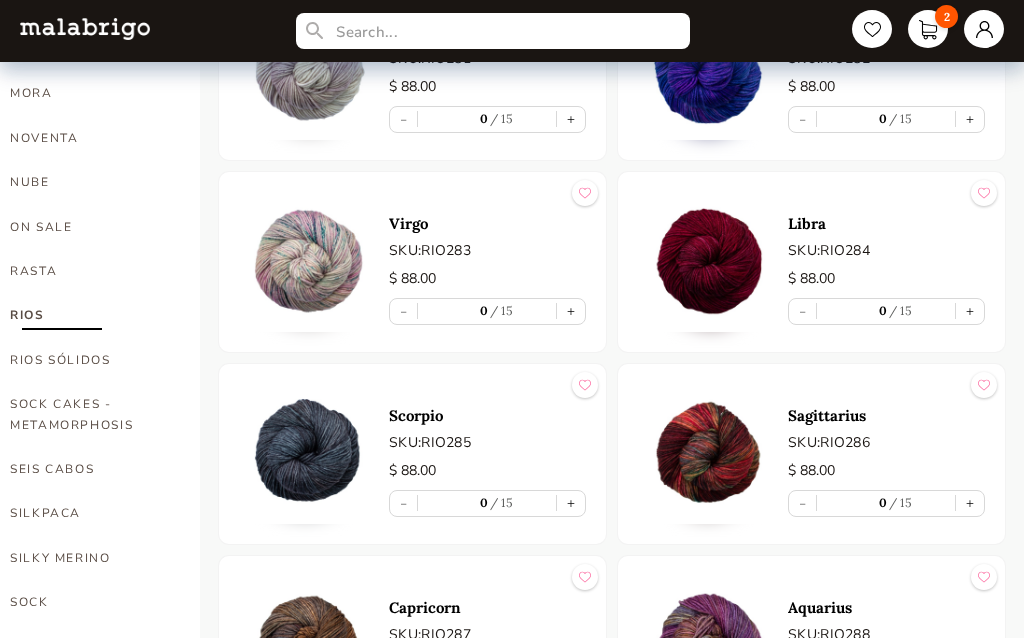 scroll, scrollTop: 1041, scrollLeft: 0, axis: vertical 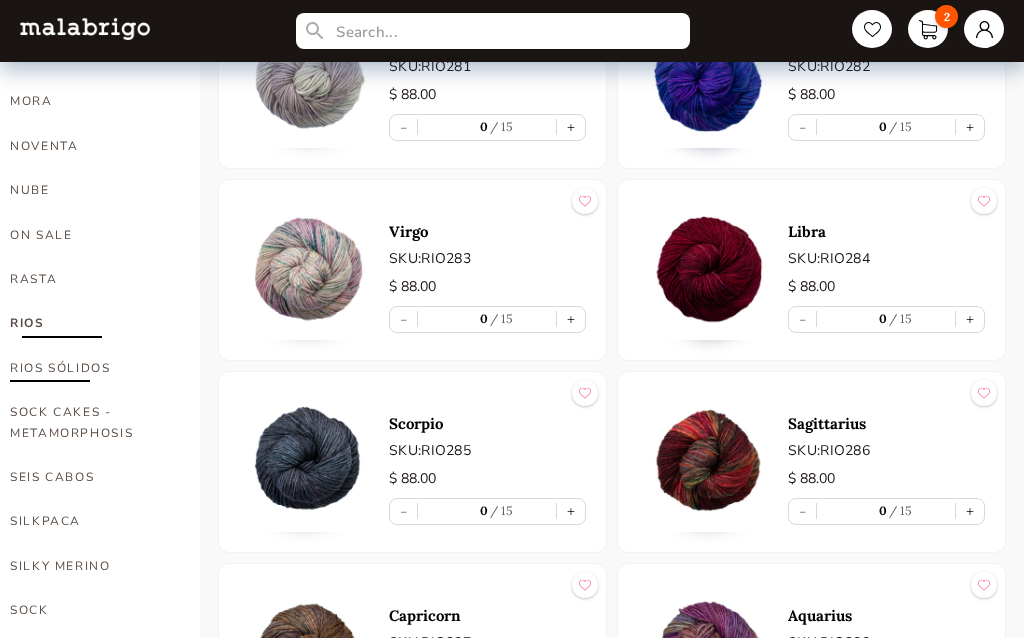 click on "RIOS SÓLIDOS" at bounding box center [90, 368] 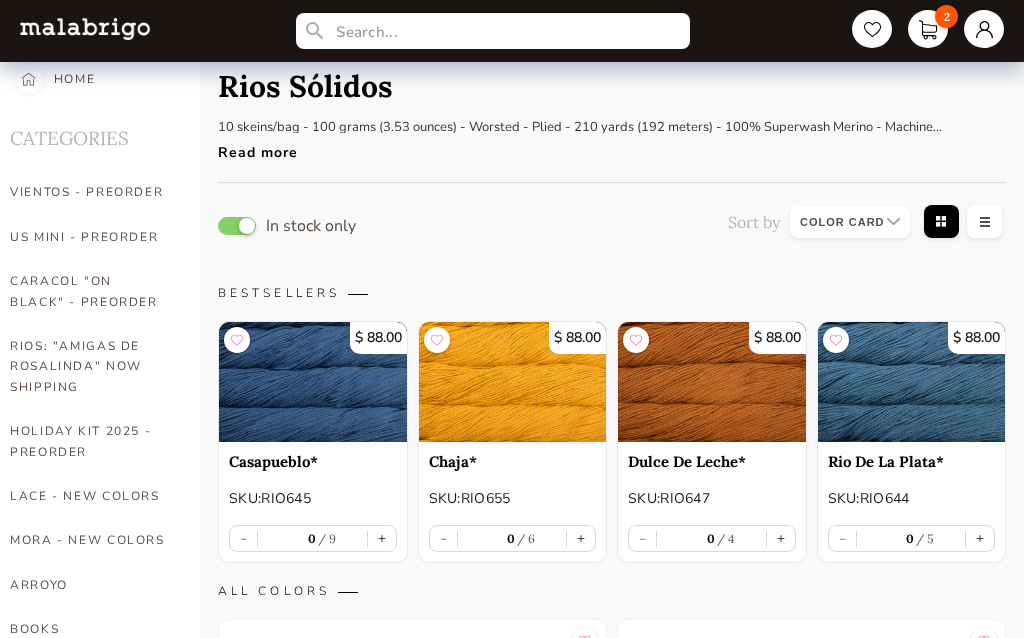 scroll, scrollTop: 0, scrollLeft: 0, axis: both 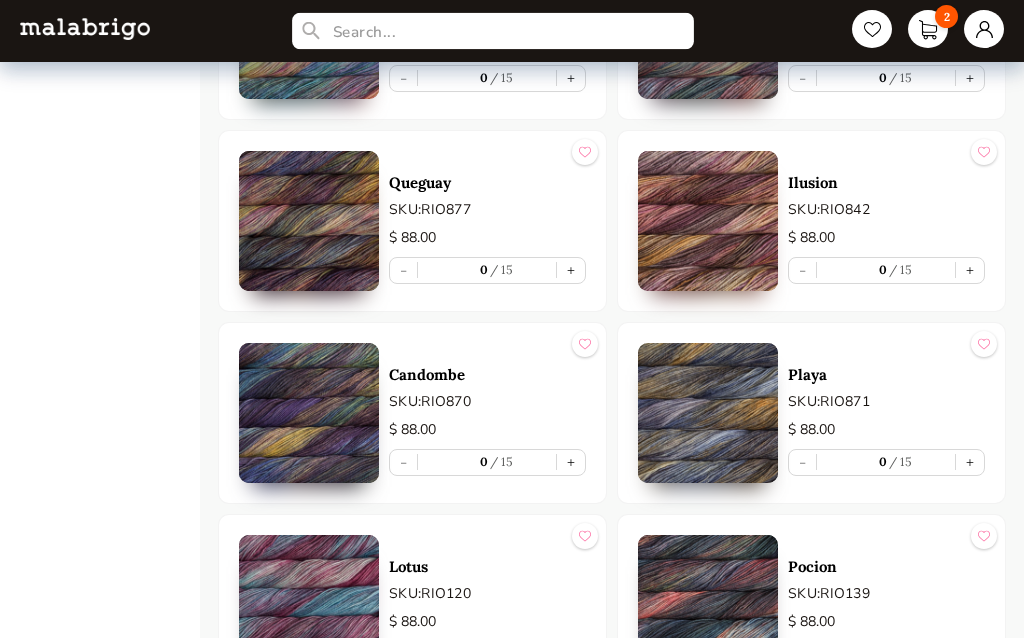 click at bounding box center (492, 31) 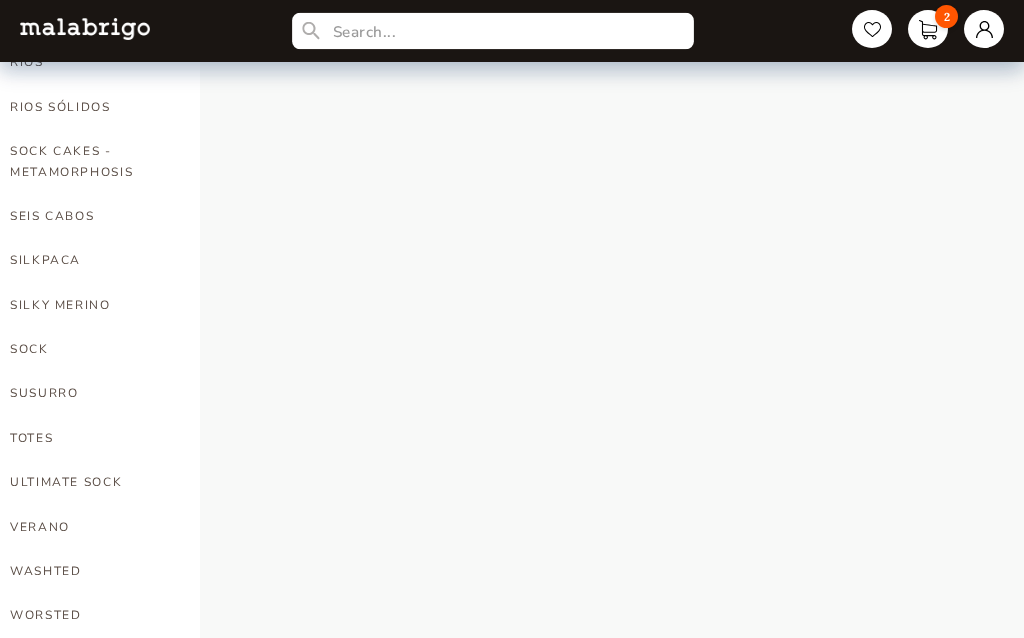 scroll, scrollTop: 1287, scrollLeft: 0, axis: vertical 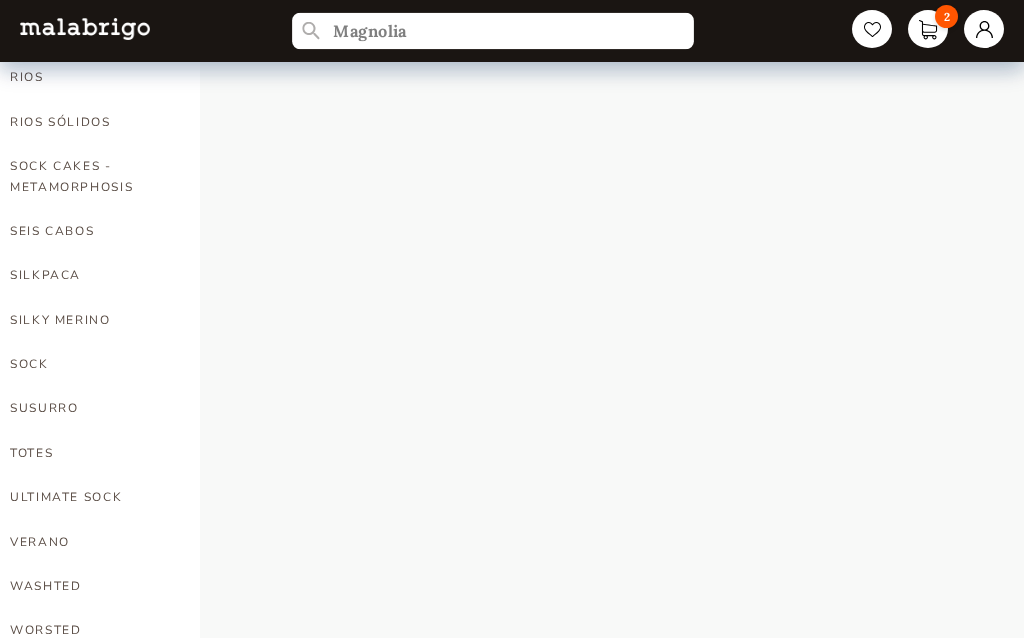 type on "Magnolia" 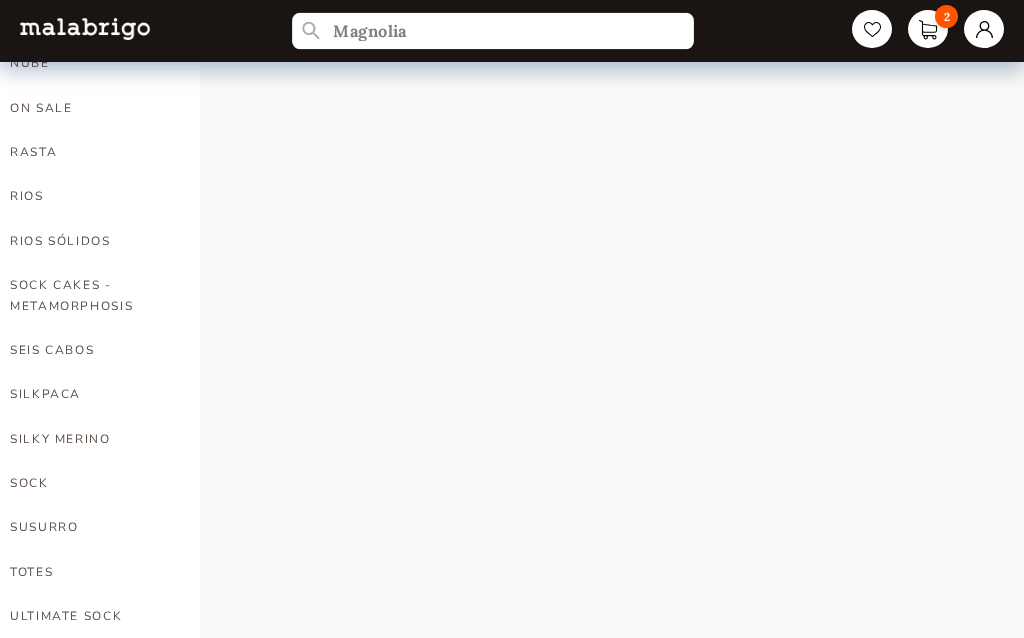 scroll, scrollTop: 1167, scrollLeft: 0, axis: vertical 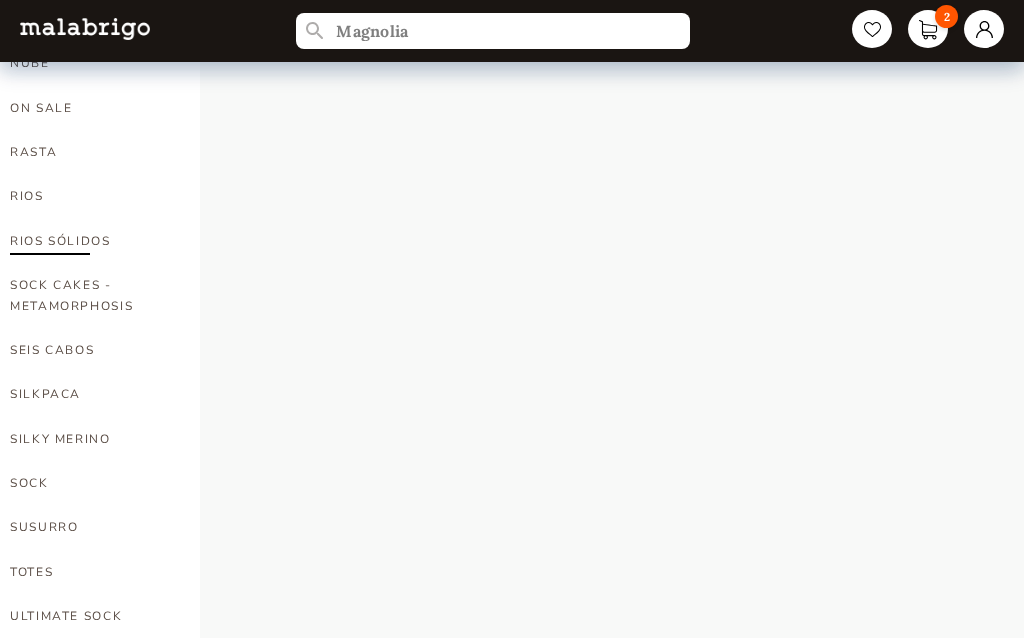 click on "RIOS SÓLIDOS" at bounding box center (90, 242) 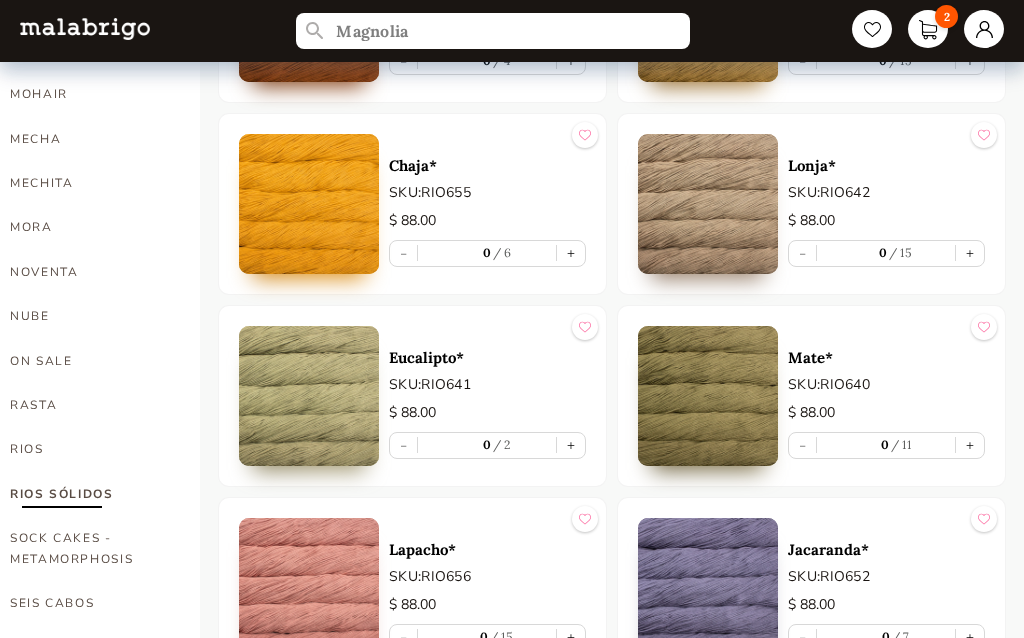 scroll, scrollTop: 913, scrollLeft: 0, axis: vertical 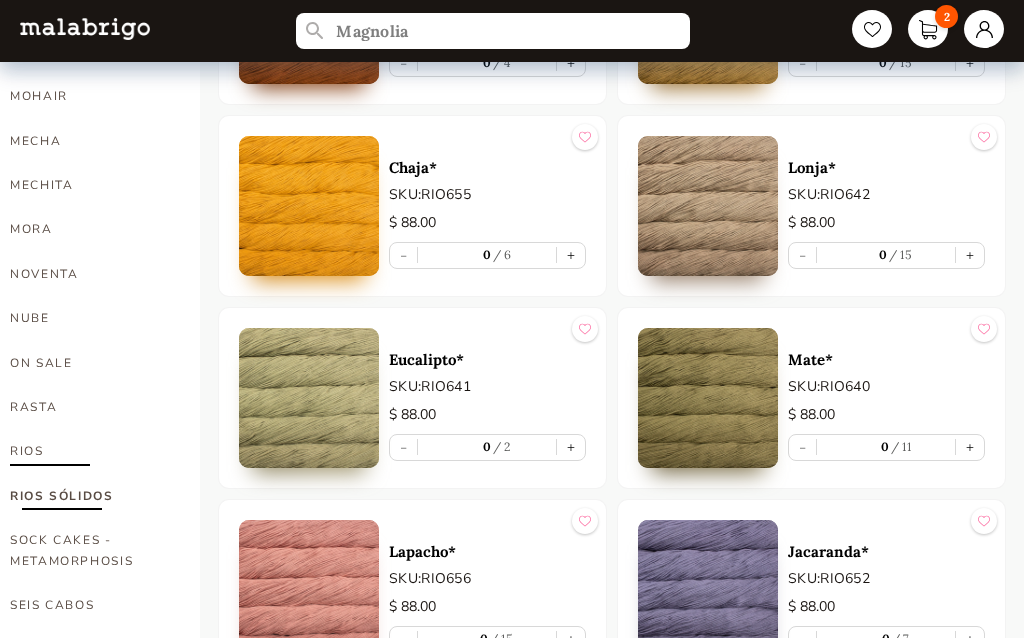 click on "RIOS" at bounding box center (90, 451) 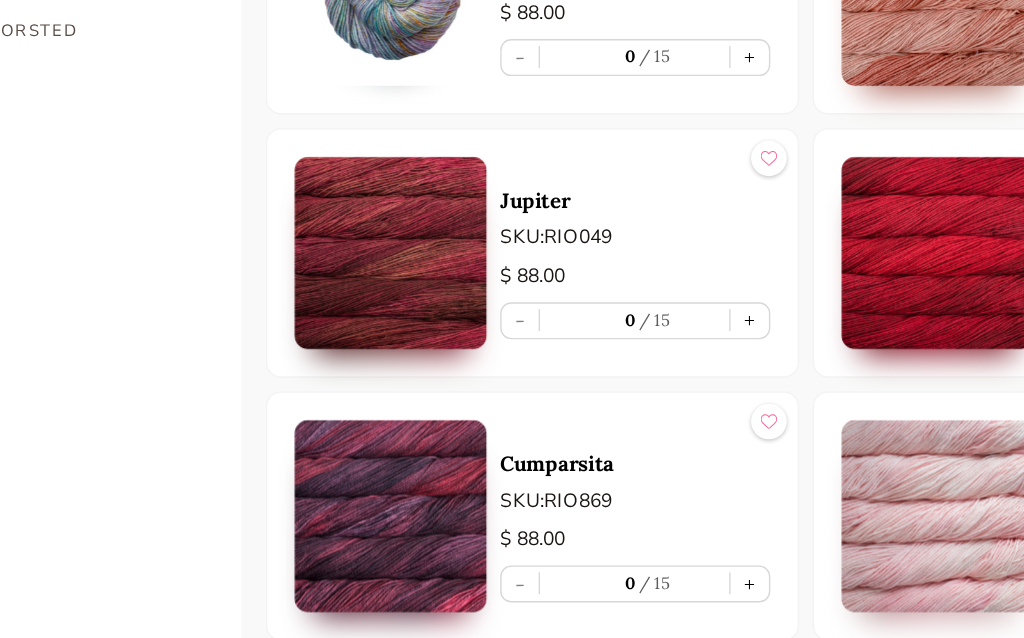 scroll, scrollTop: 1786, scrollLeft: 0, axis: vertical 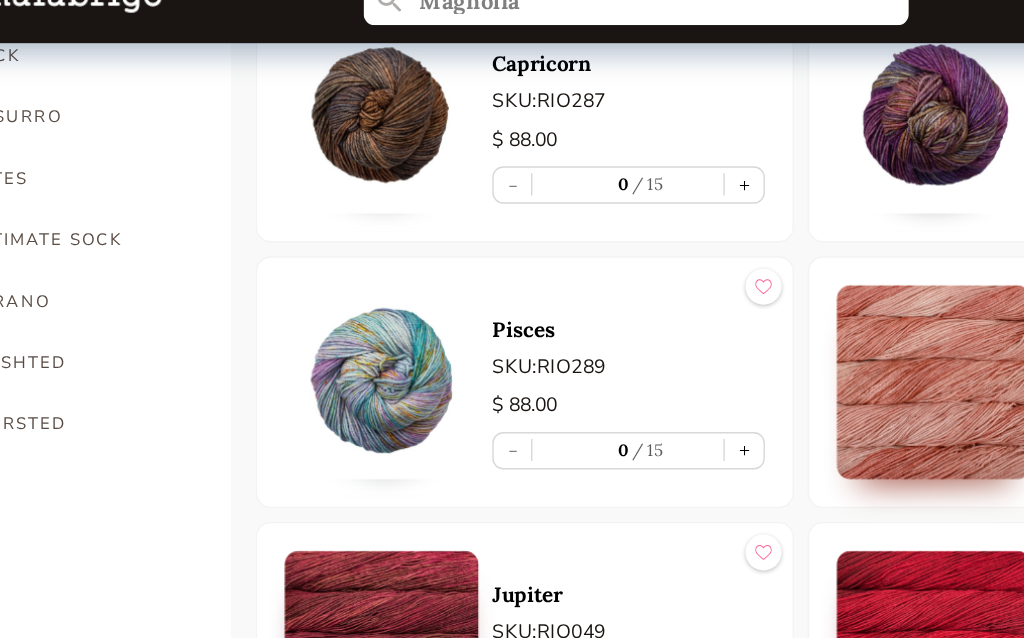 select on "INDEX" 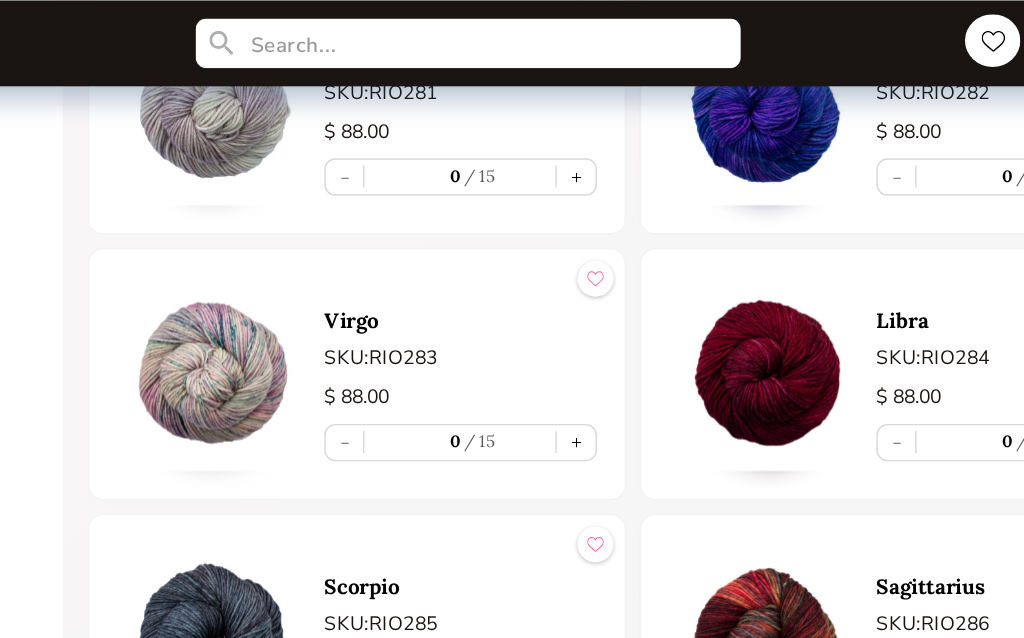 scroll, scrollTop: 1038, scrollLeft: 0, axis: vertical 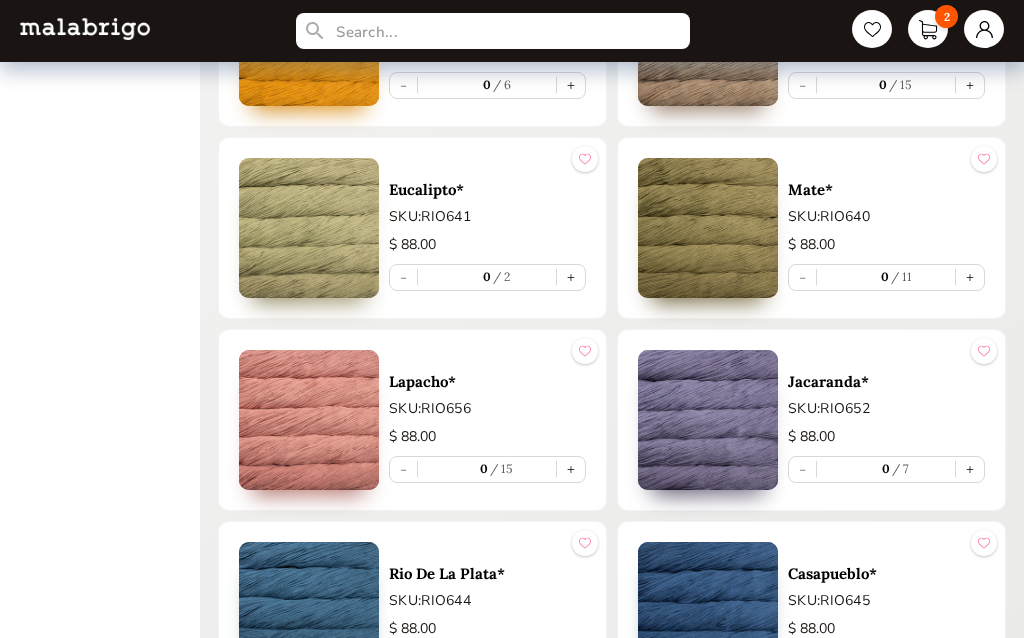 select on "INDEX" 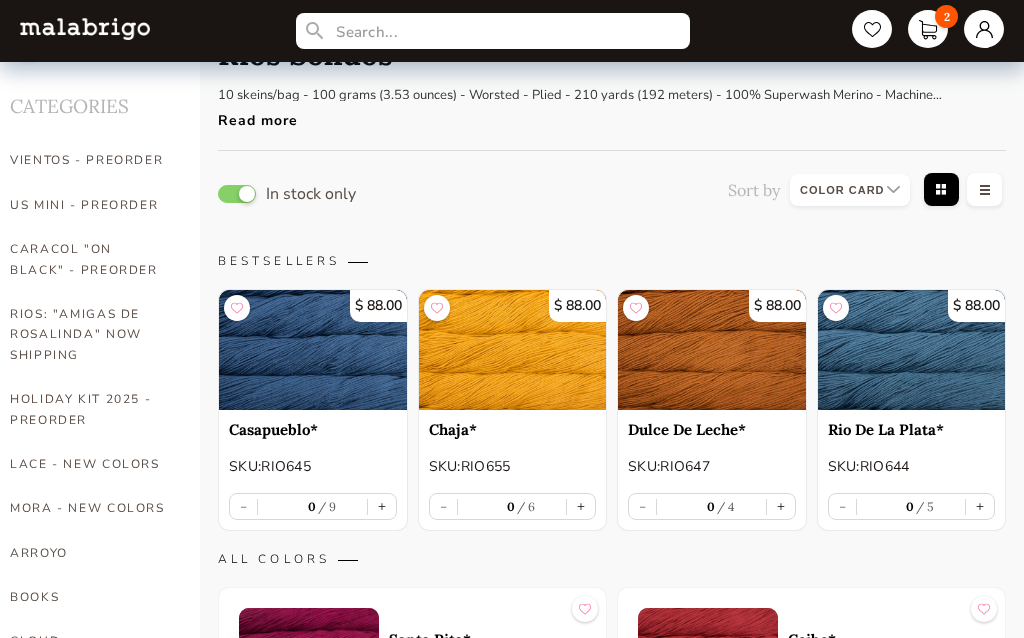 scroll, scrollTop: 57, scrollLeft: 0, axis: vertical 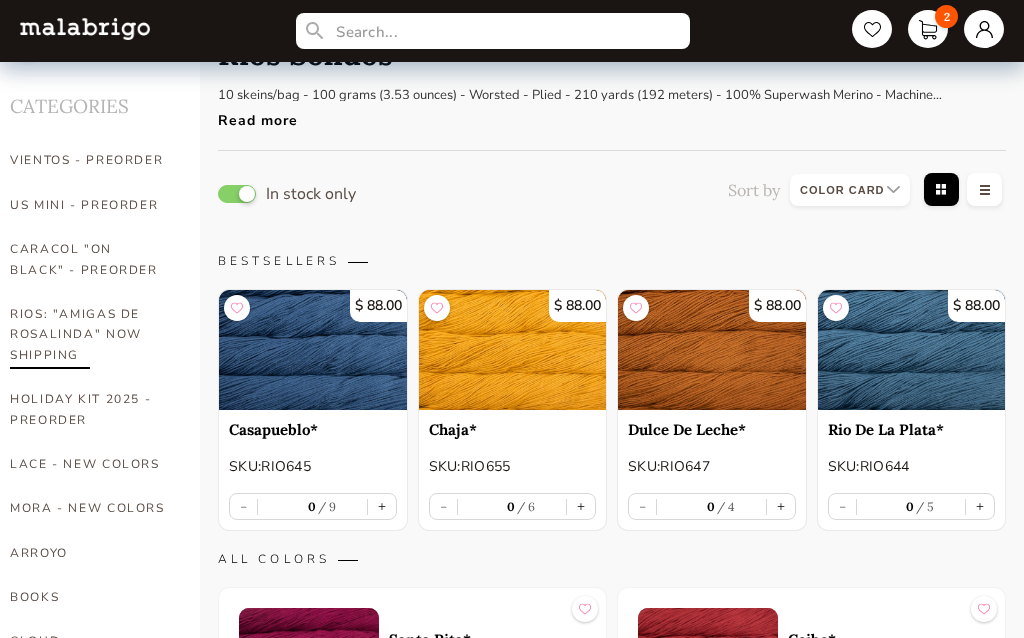click on "RIOS: "AMIGAS DE ROSALINDA"  NOW SHIPPING" at bounding box center (90, 334) 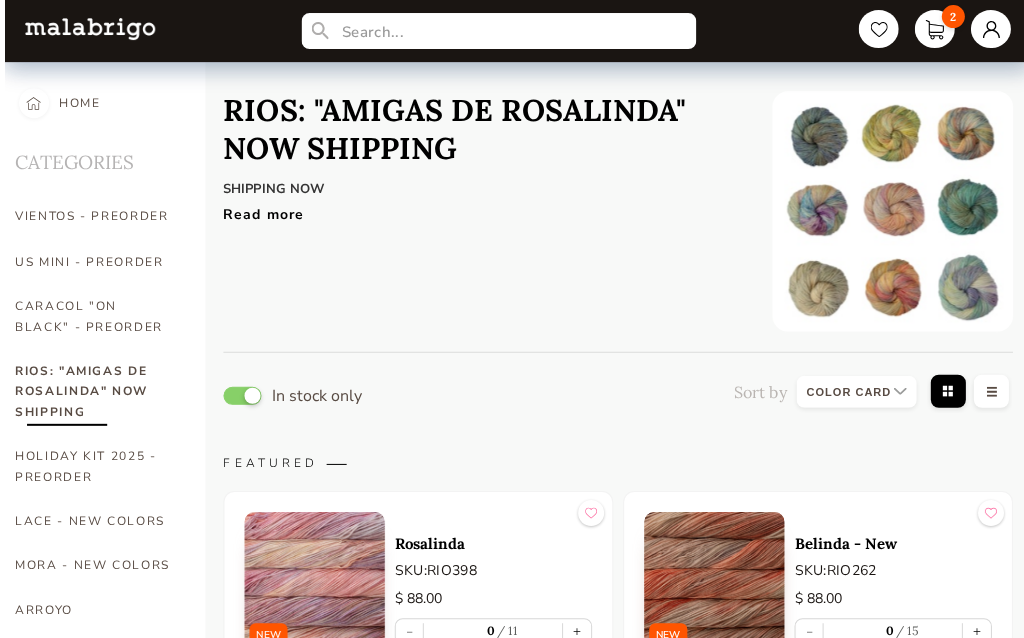 scroll, scrollTop: 0, scrollLeft: 0, axis: both 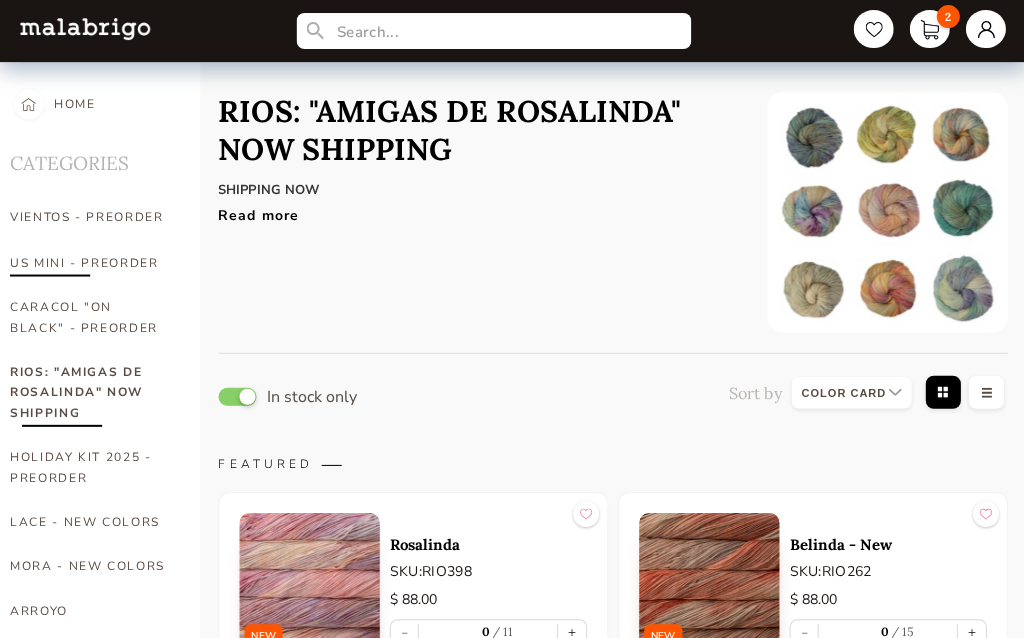click on "US MINI - PREORDER" at bounding box center [90, 262] 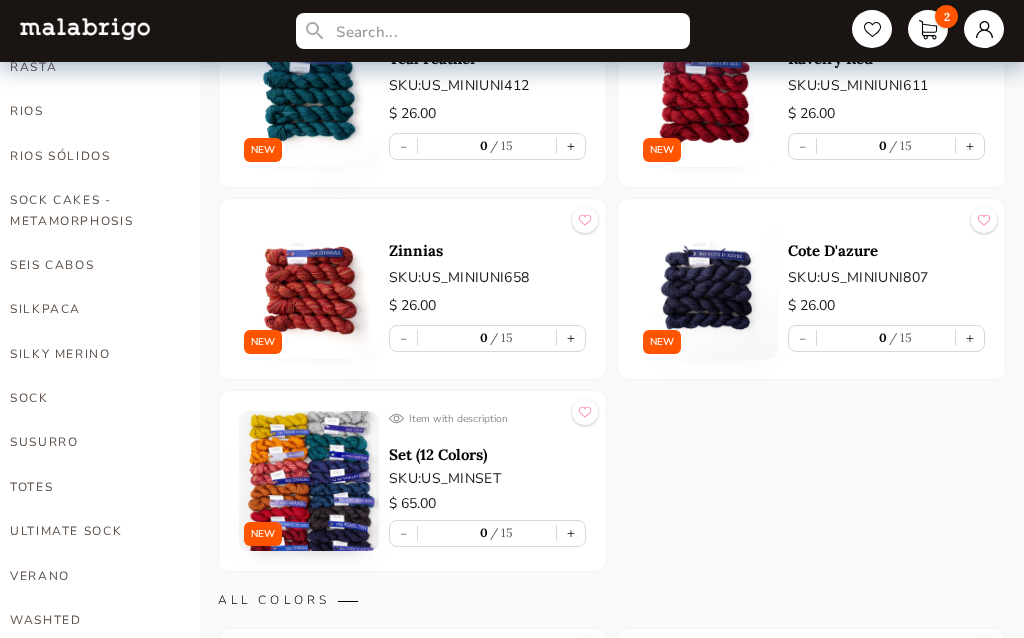 scroll, scrollTop: 1242, scrollLeft: 0, axis: vertical 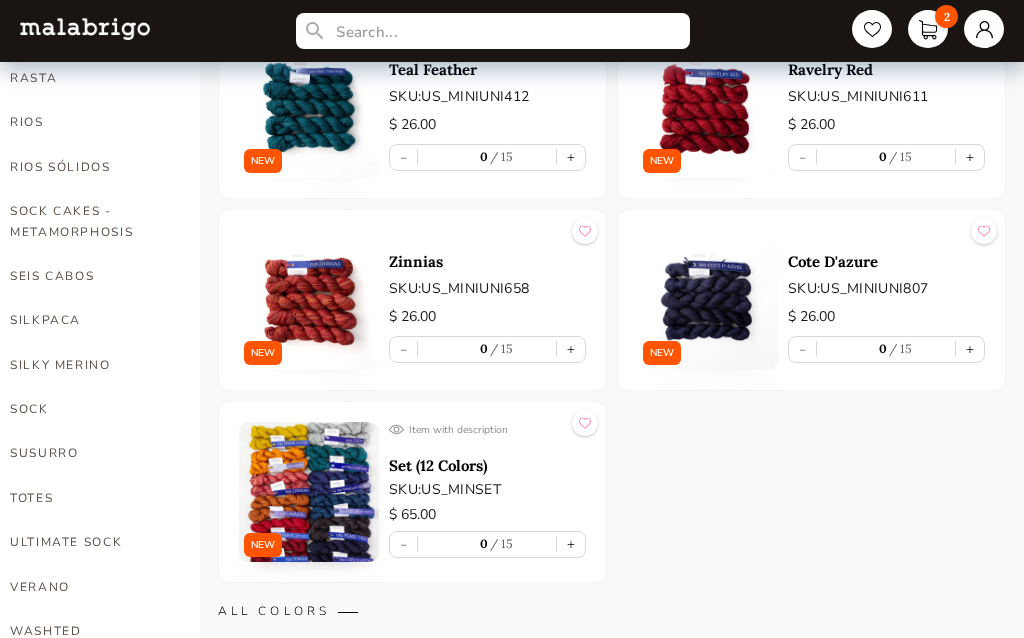 click at bounding box center (309, 492) 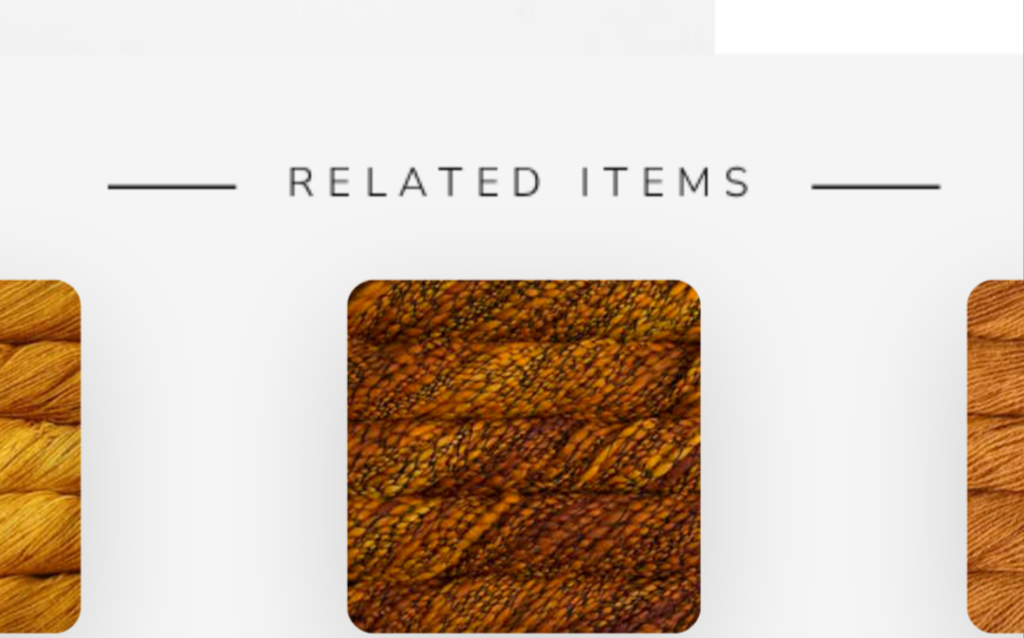 scroll, scrollTop: 1362, scrollLeft: 0, axis: vertical 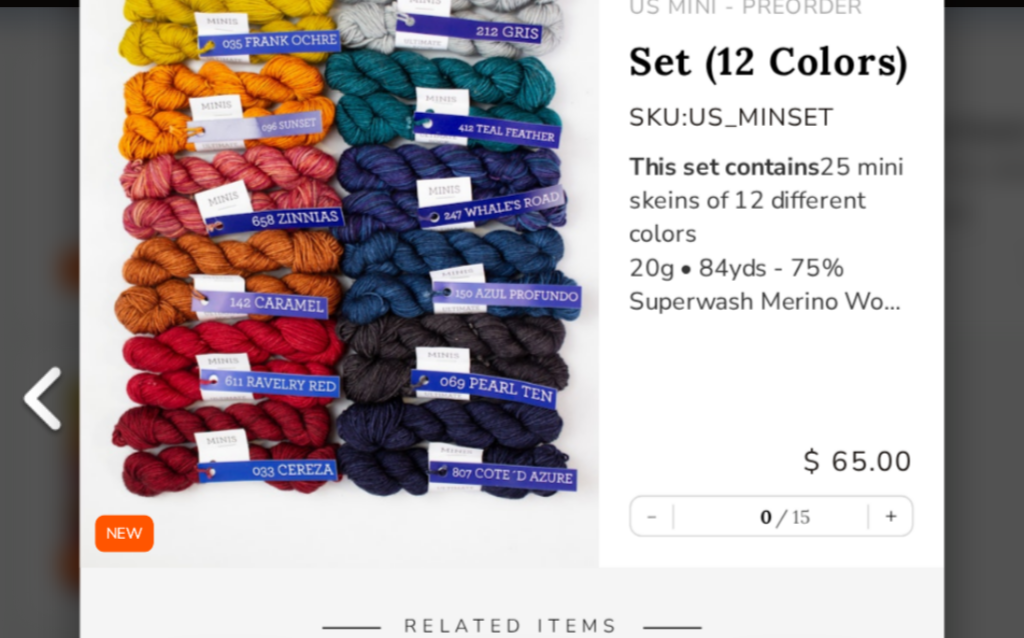 click on "Related Items Sunset Arroyo Sunset Caracol Sunset Dos Tierras" at bounding box center [536, 544] 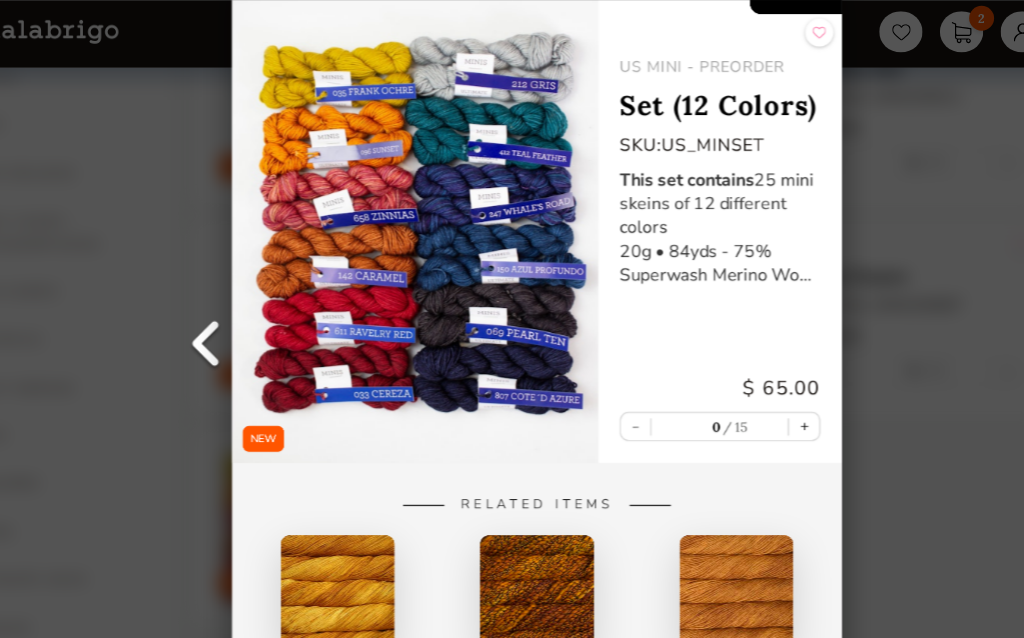 scroll, scrollTop: 1221, scrollLeft: 0, axis: vertical 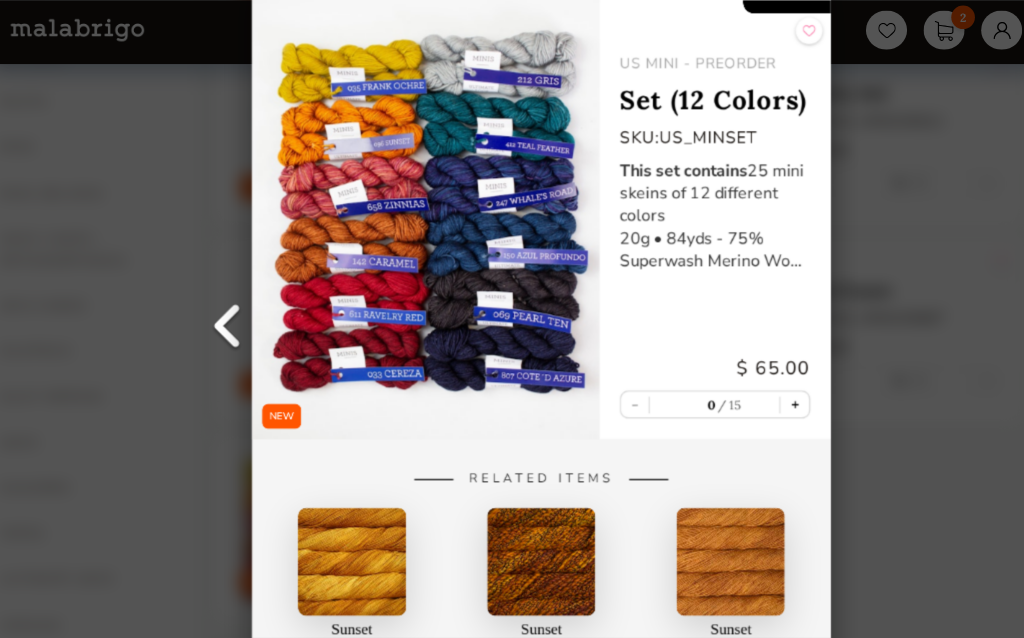click on "+" at bounding box center [784, 393] 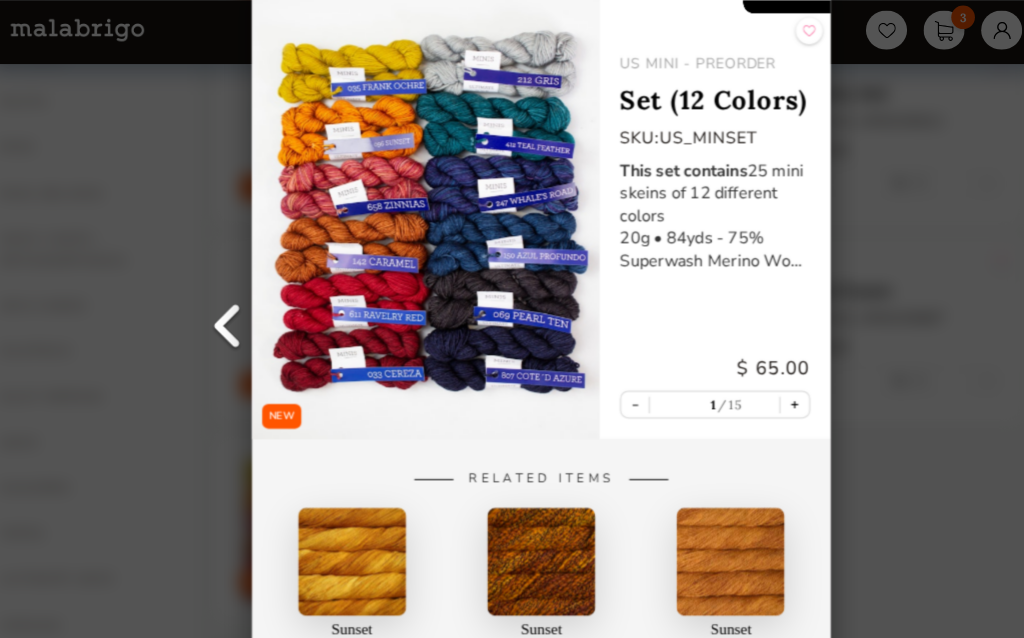 click on "+" at bounding box center [784, 393] 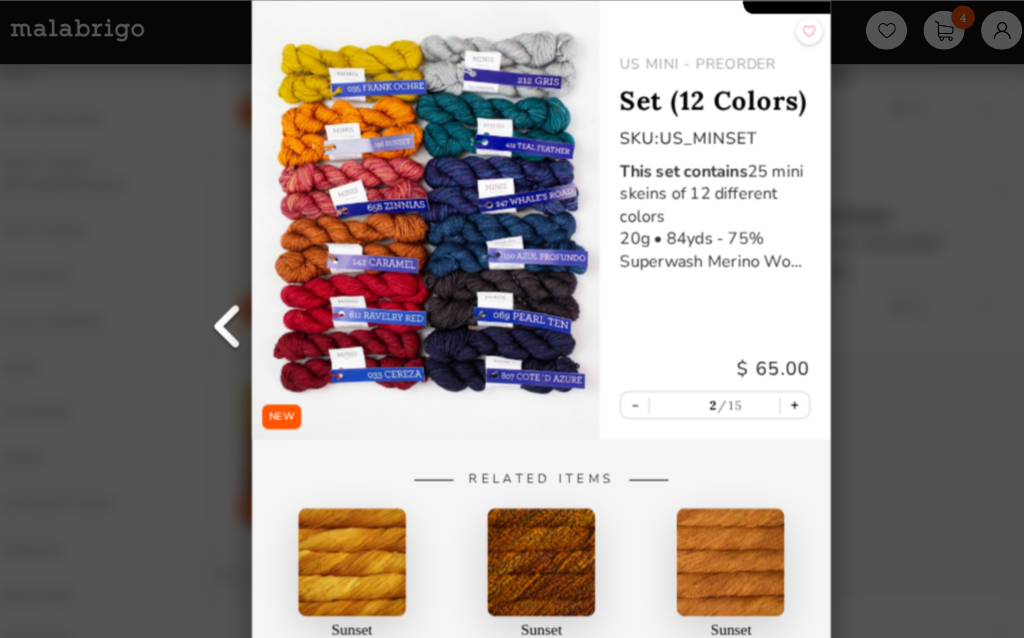 scroll, scrollTop: 1292, scrollLeft: 0, axis: vertical 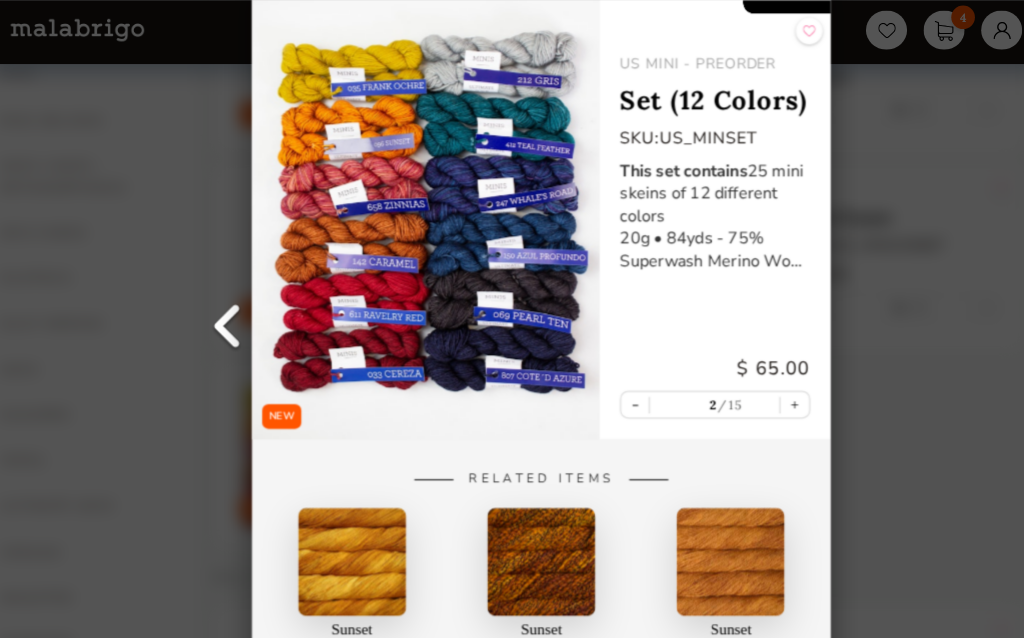 click on "NEW Back US MINI - PREORDER Set (12 Colors) SKU:  US_MINSET This set contains  25 mini skeins of 12 different colors
20g • 84yds - 75% Superwash Merino Wool, 25% Nylon - Fingering
$   65.00 - 2 15 + Related Items Sunset Arroyo Sunset Caracol Sunset Dos Tierras" at bounding box center (512, 319) 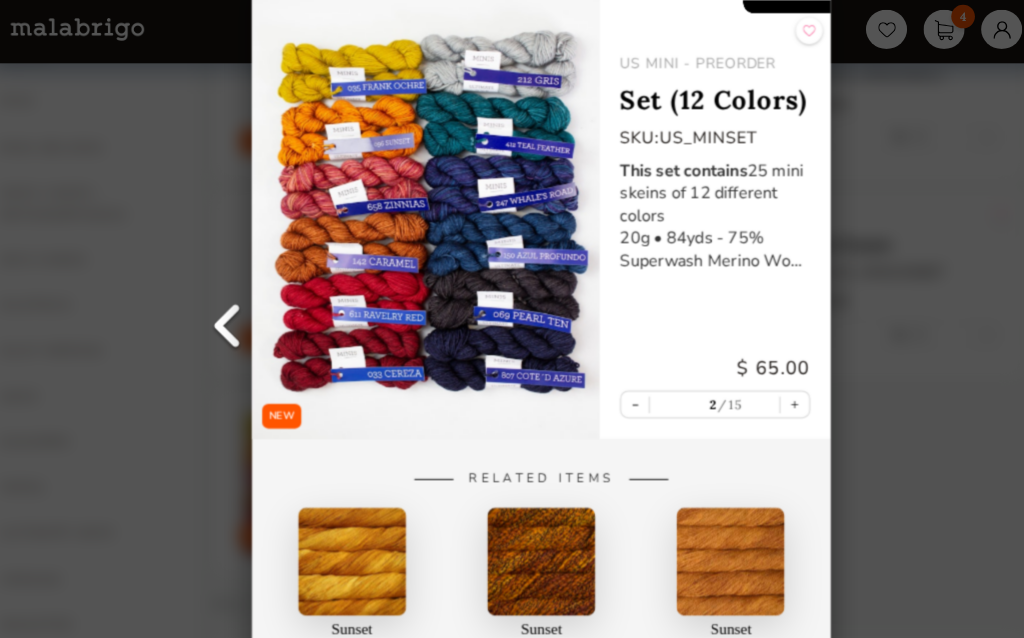scroll, scrollTop: 1265, scrollLeft: 0, axis: vertical 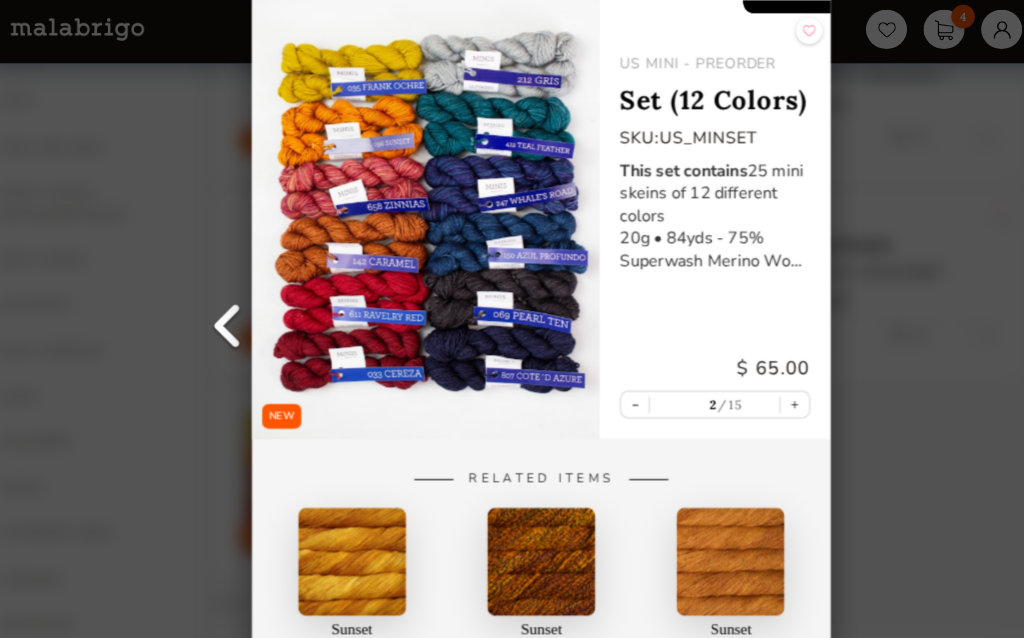 click on "Back" at bounding box center (776, -5) 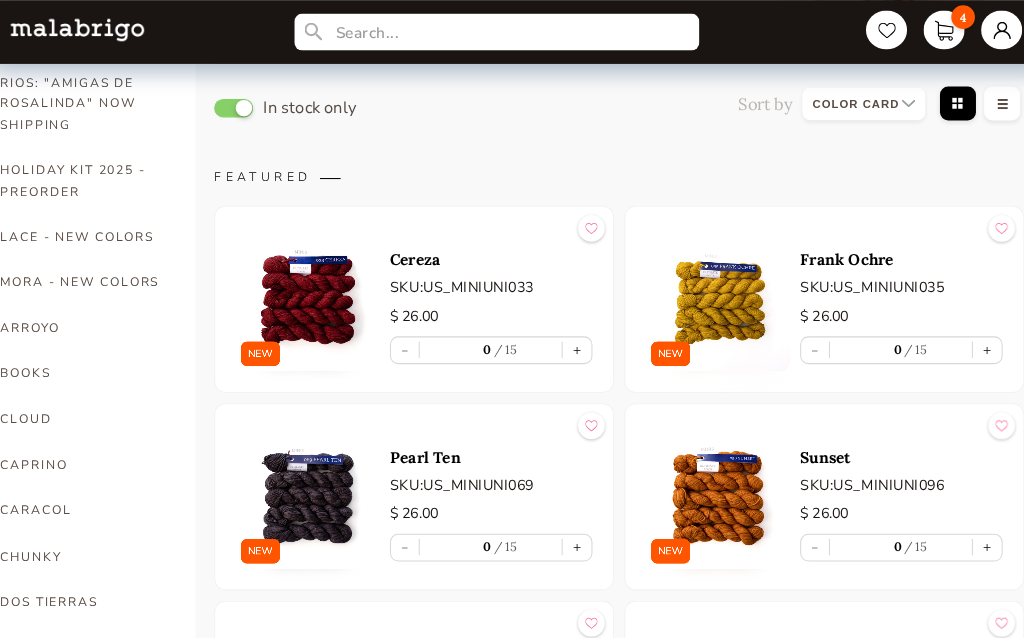 scroll, scrollTop: 0, scrollLeft: 0, axis: both 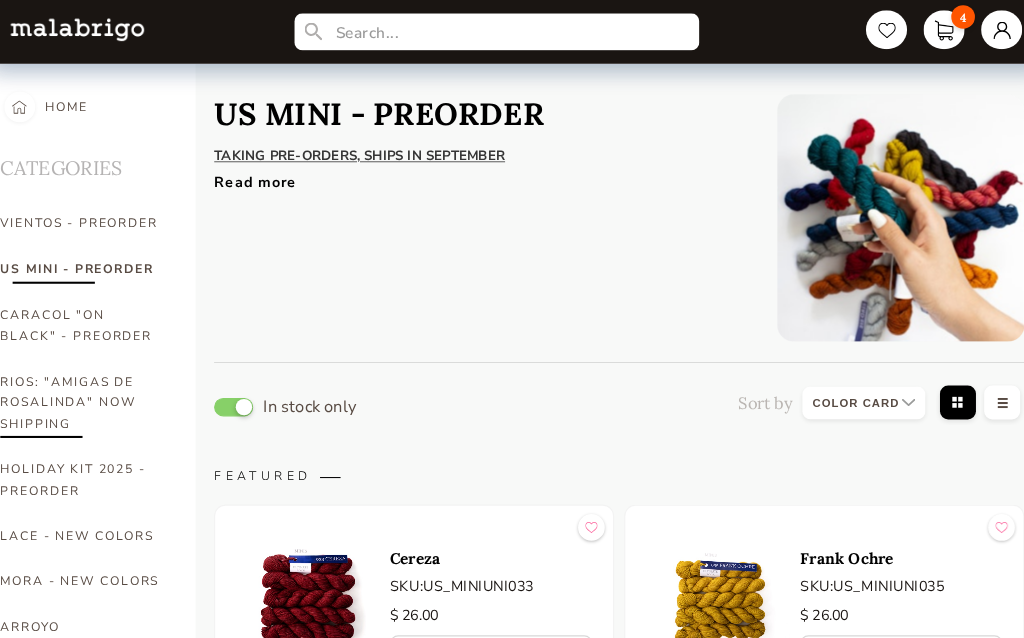 click on "RIOS: "AMIGAS DE ROSALINDA"  NOW SHIPPING" at bounding box center [90, 391] 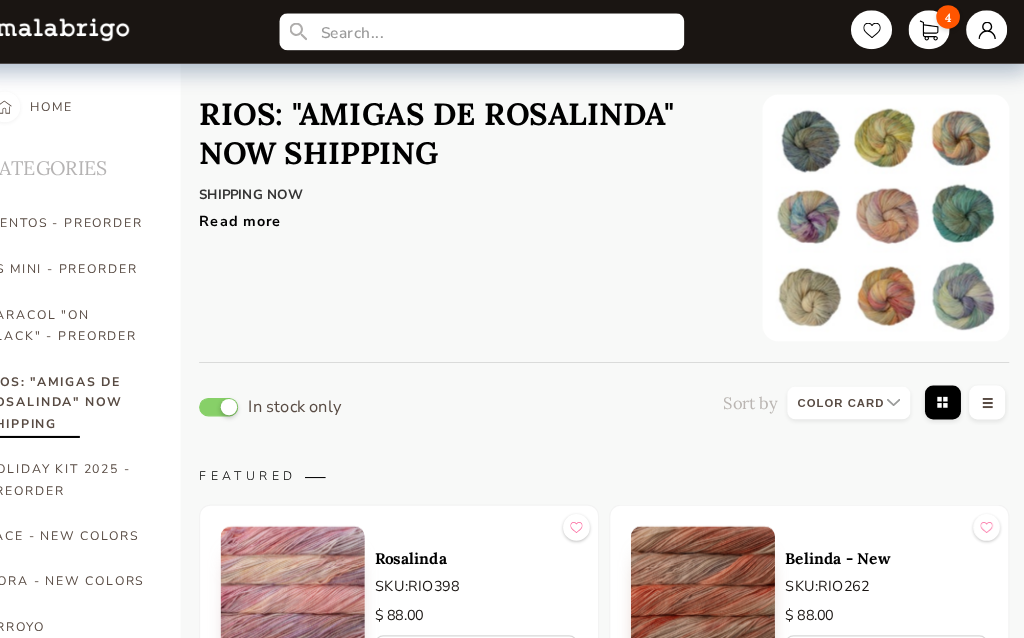 scroll, scrollTop: 0, scrollLeft: 0, axis: both 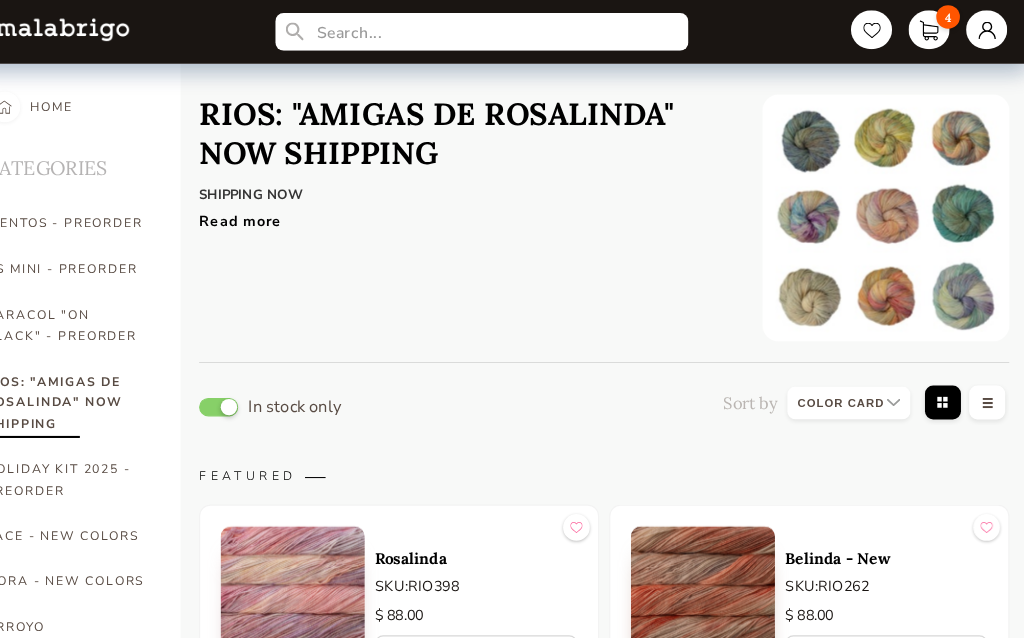 click at bounding box center (492, 31) 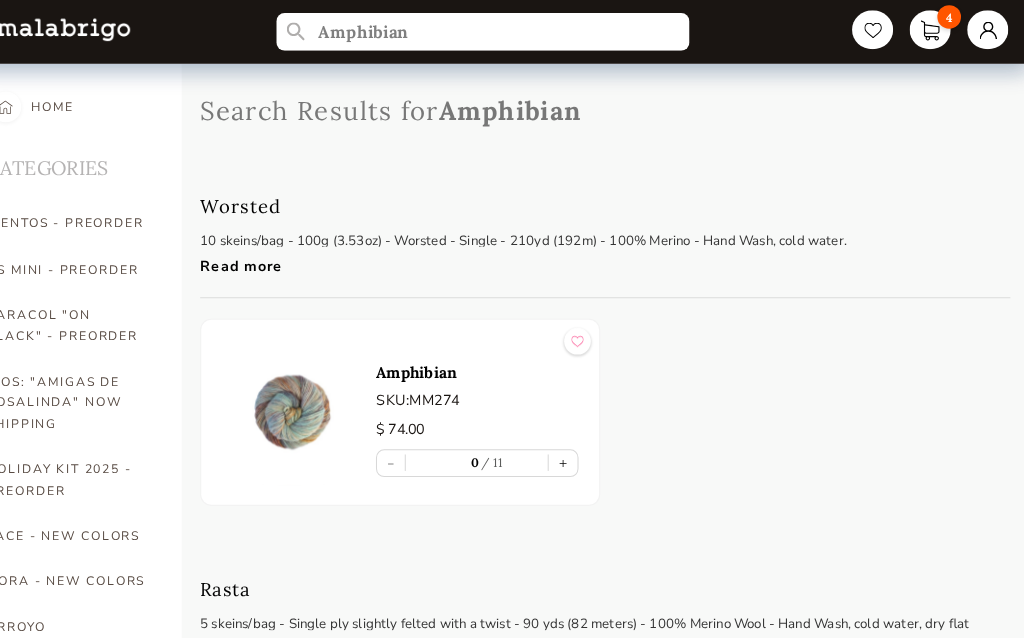 type on "Amphibian" 